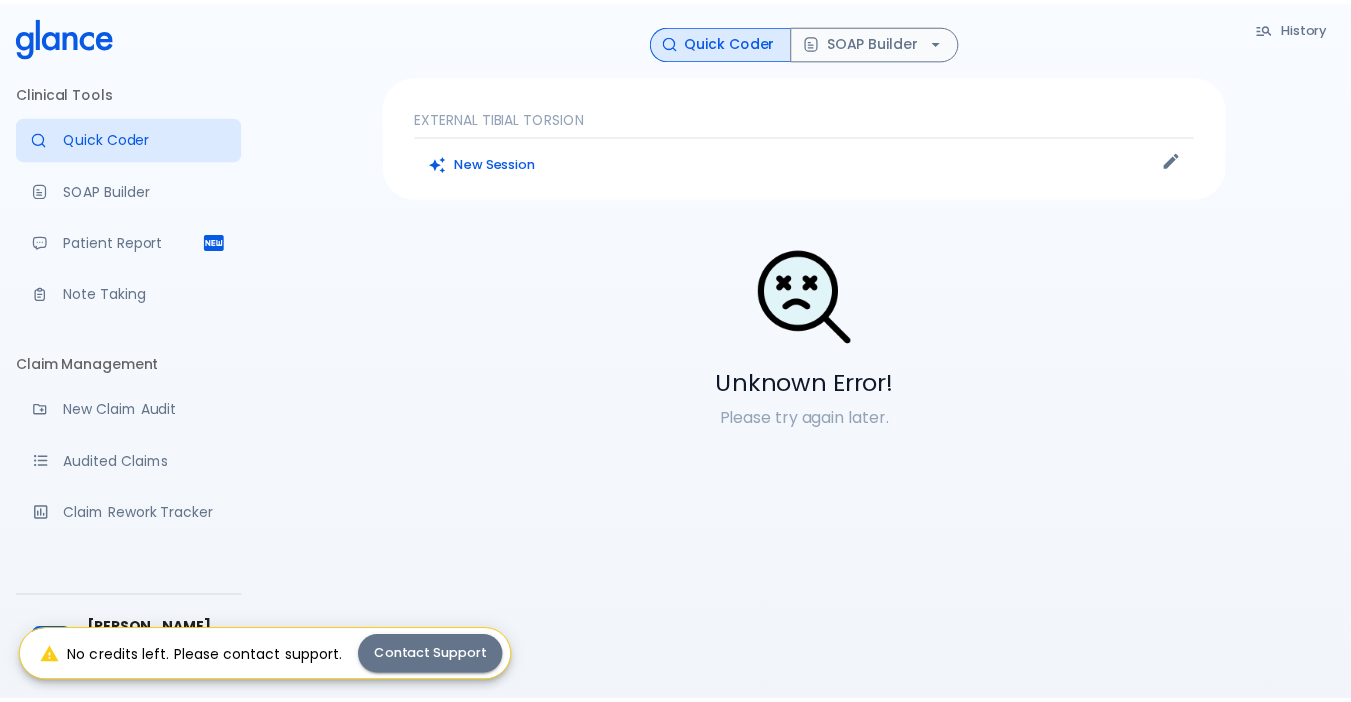 scroll, scrollTop: 0, scrollLeft: 0, axis: both 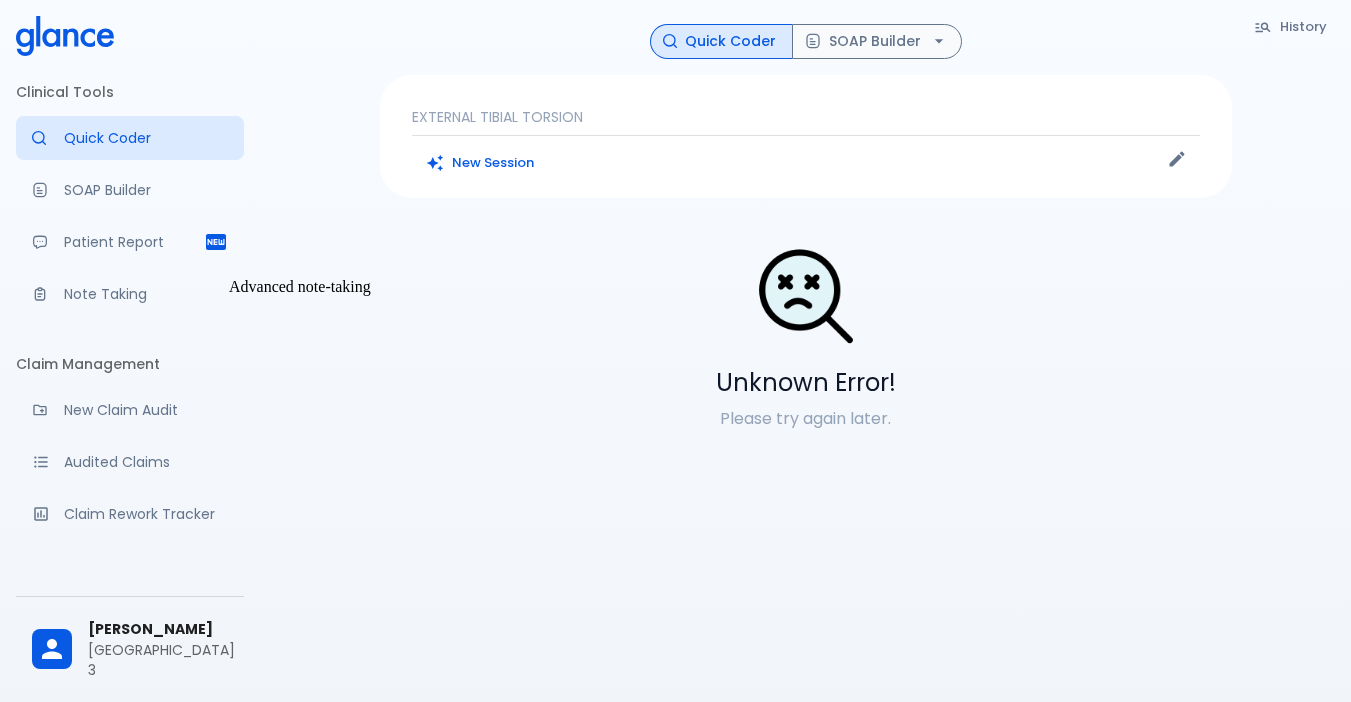 click on "Note Taking" at bounding box center (146, 294) 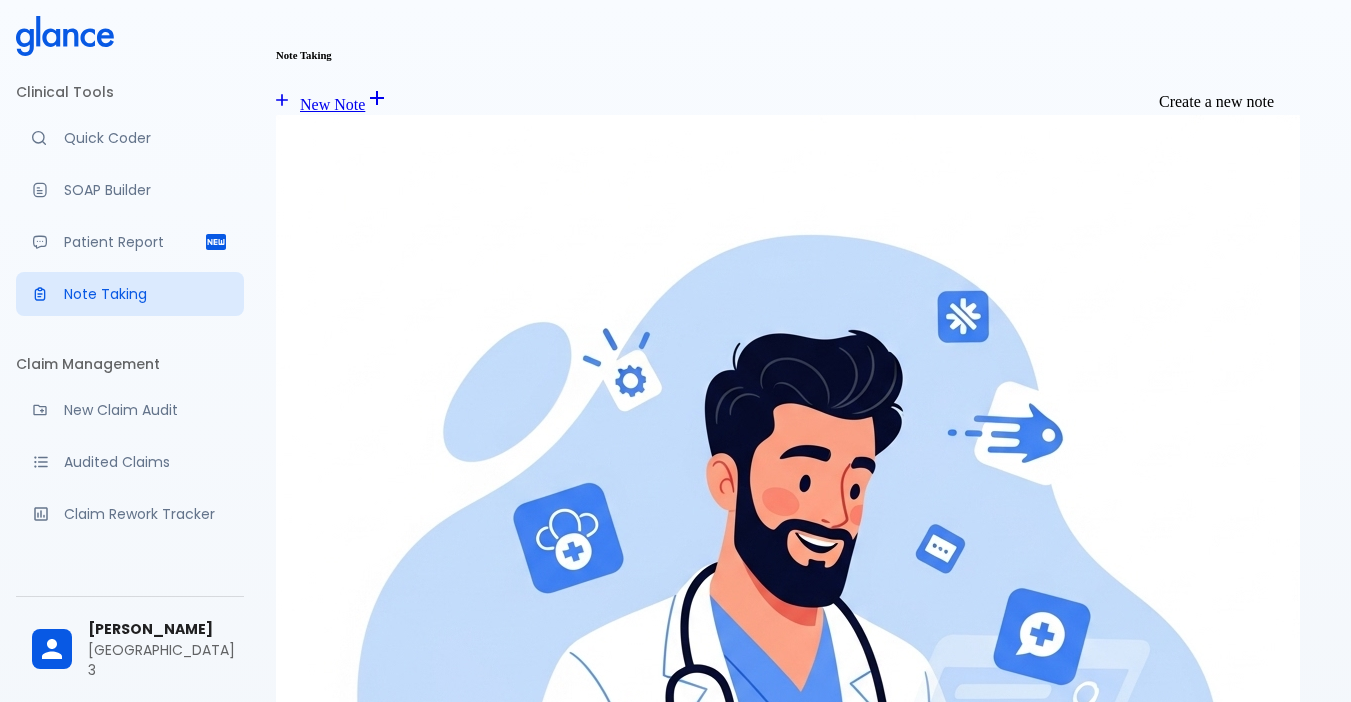 click on "New Note" at bounding box center [320, 104] 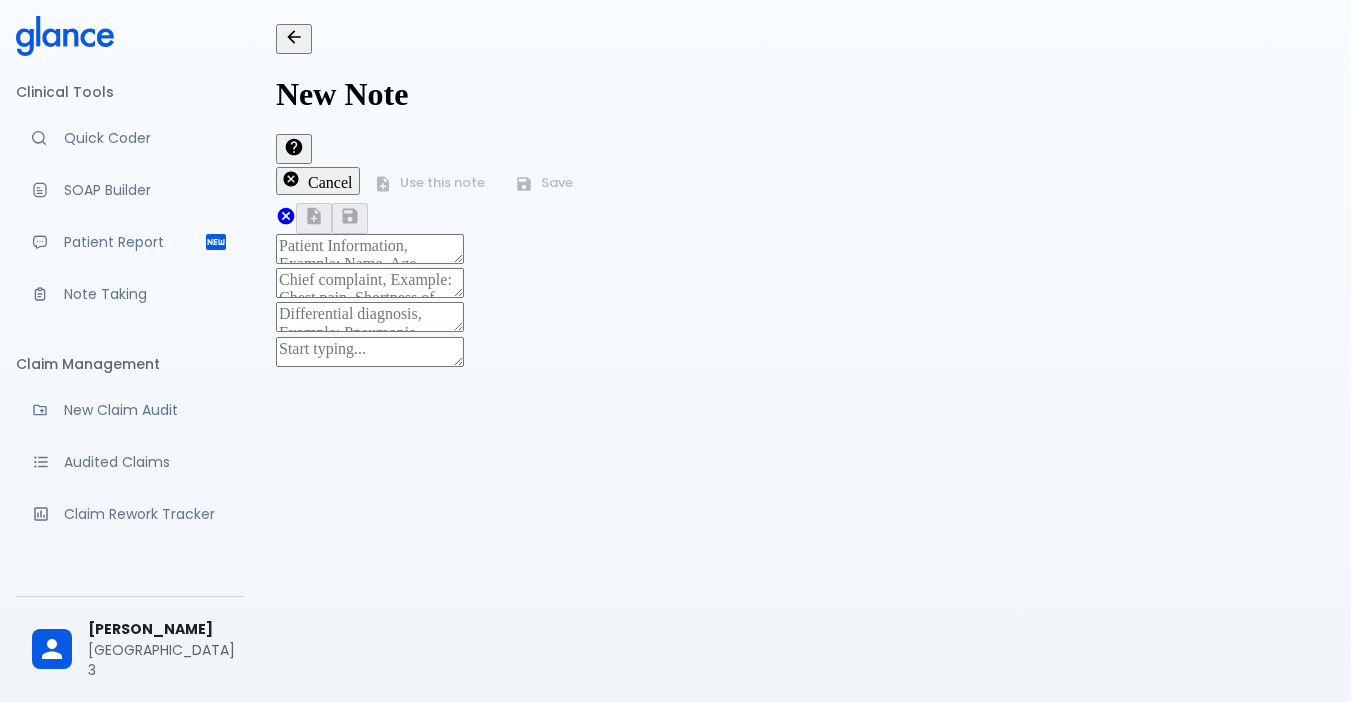 click on "Got it!" at bounding box center (29, 9170) 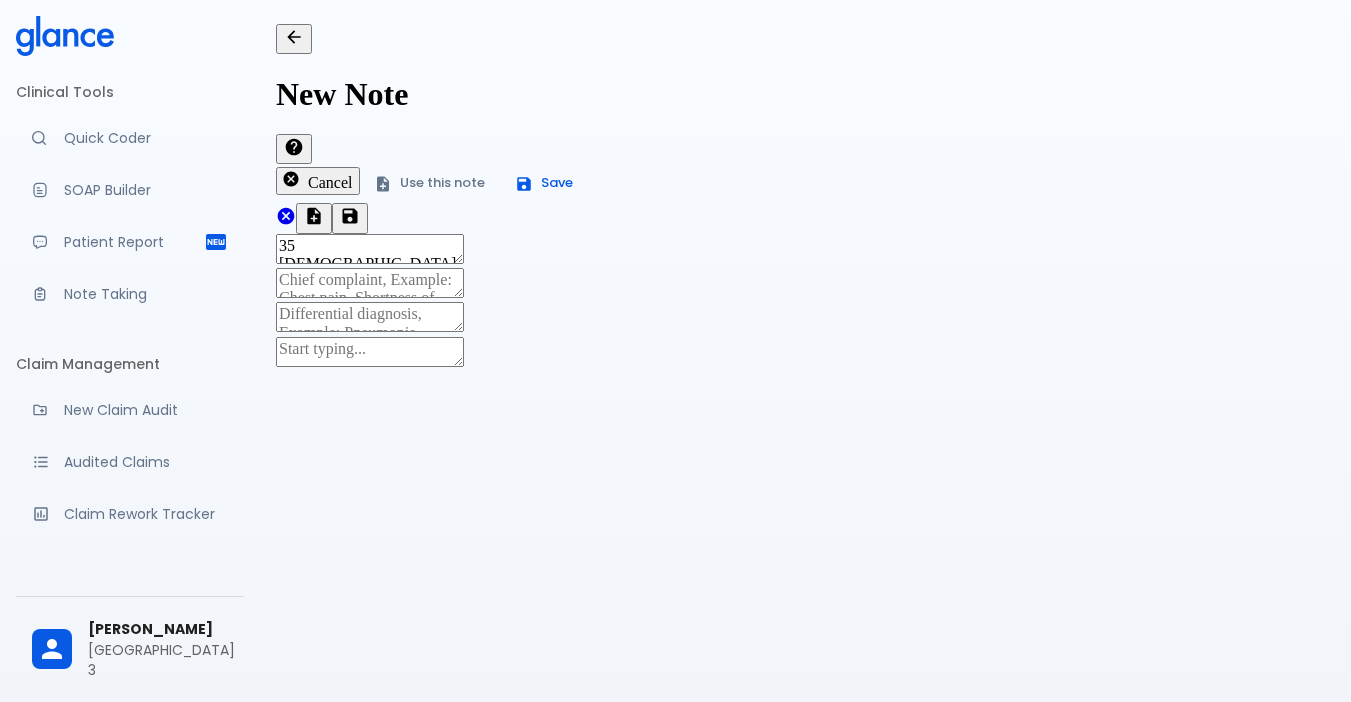 type on "35 [DEMOGRAPHIC_DATA]" 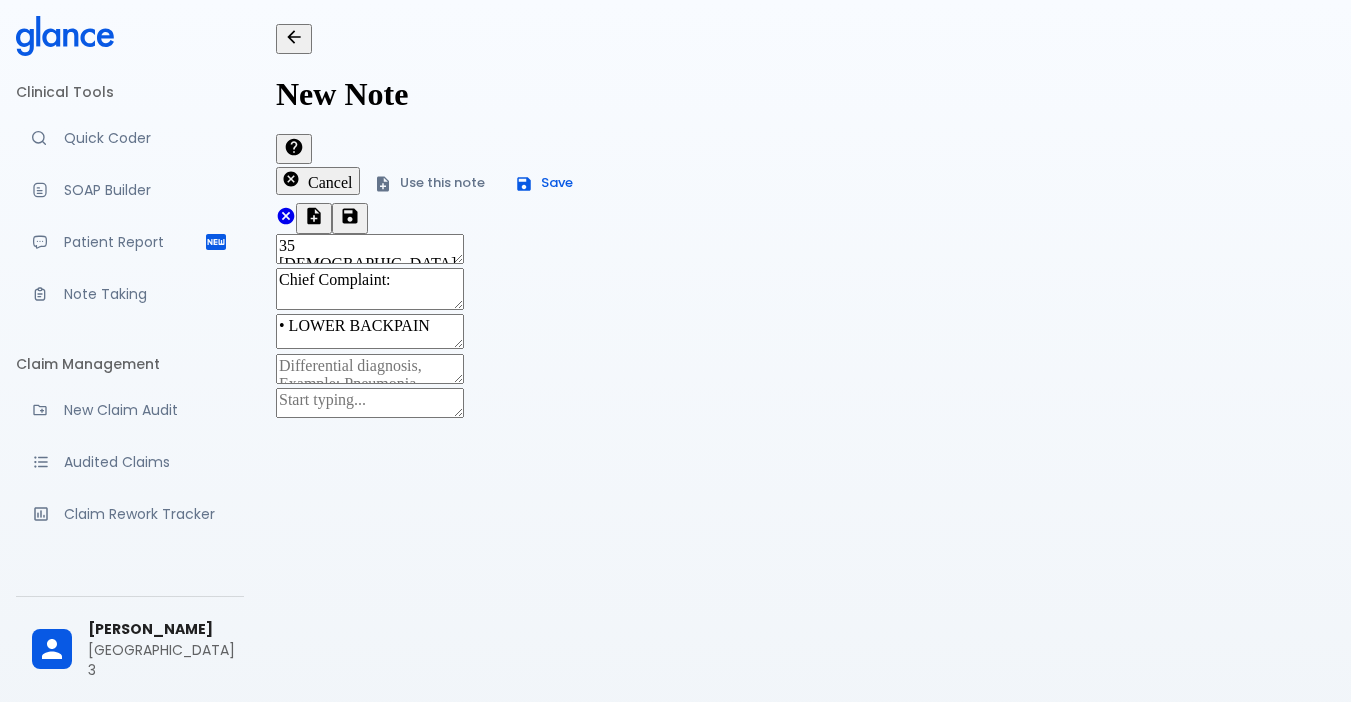 click on "• LOWER BACKPAIN" at bounding box center (370, 331) 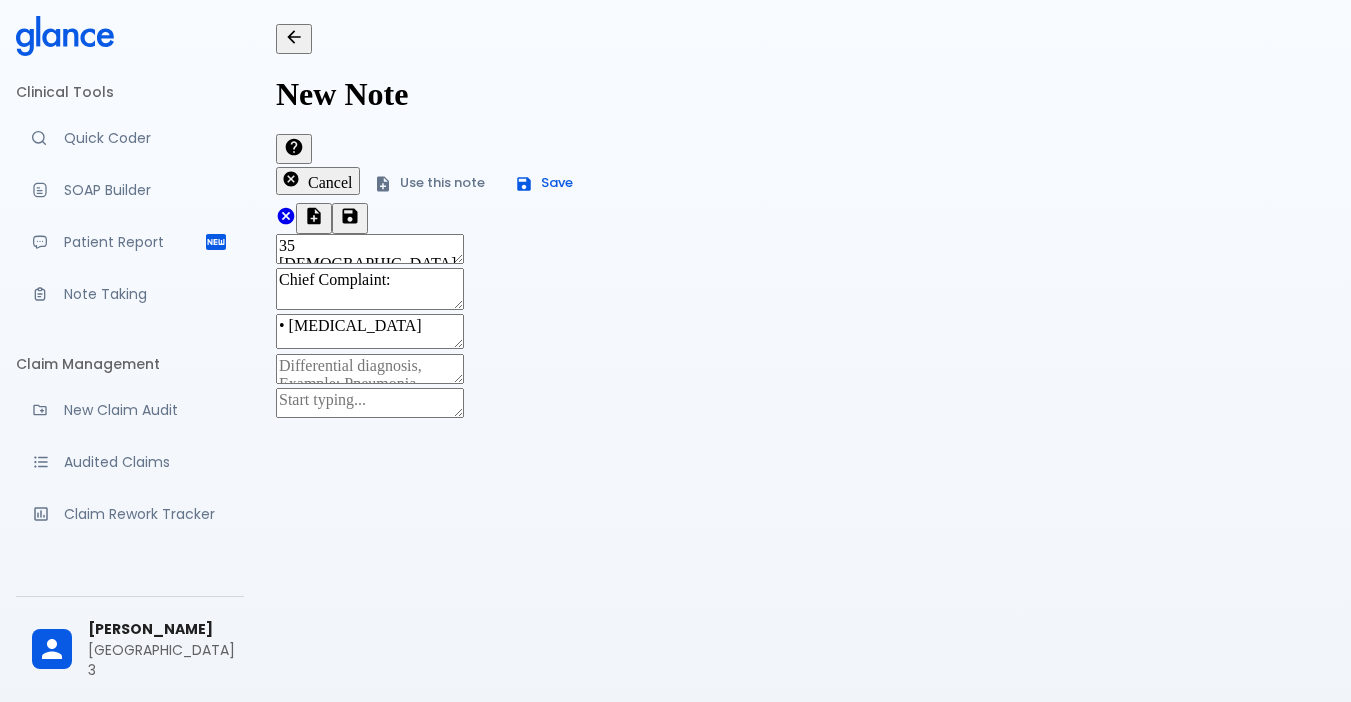 type on "• [MEDICAL_DATA]" 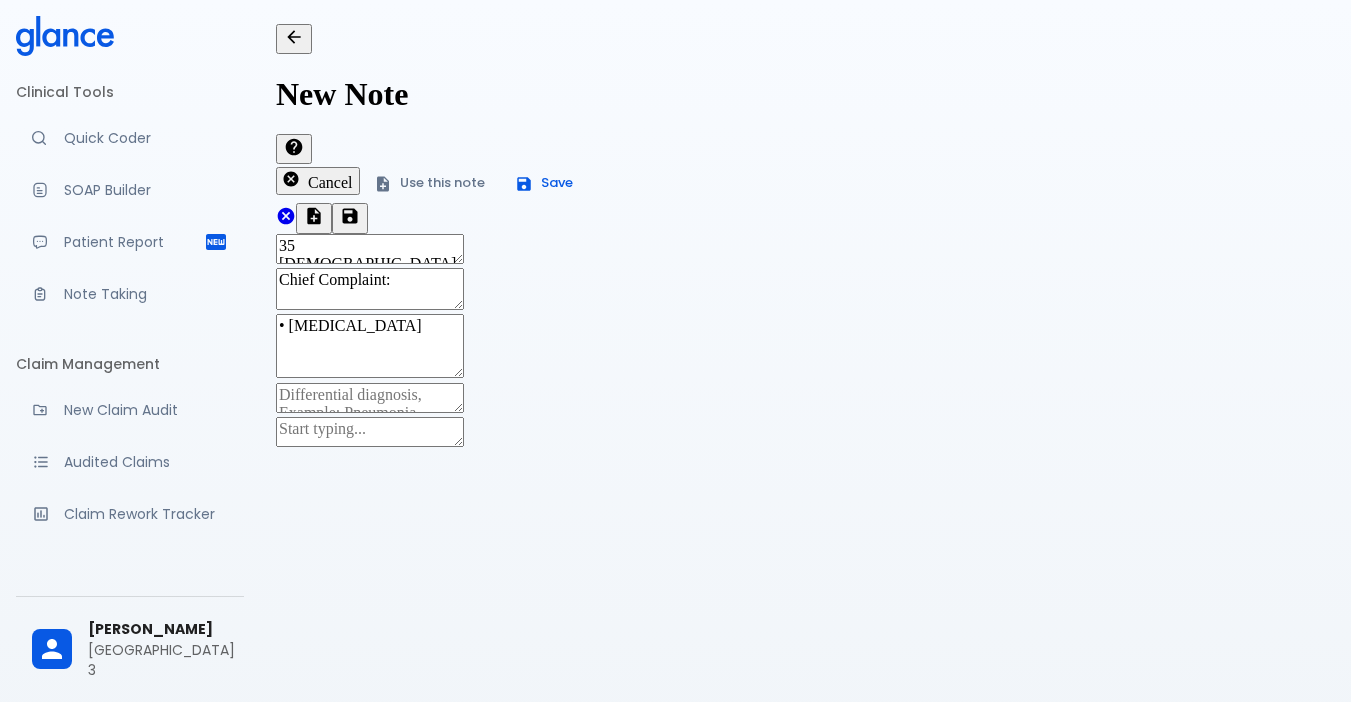 click on "Pain duration" at bounding box center (371, 712) 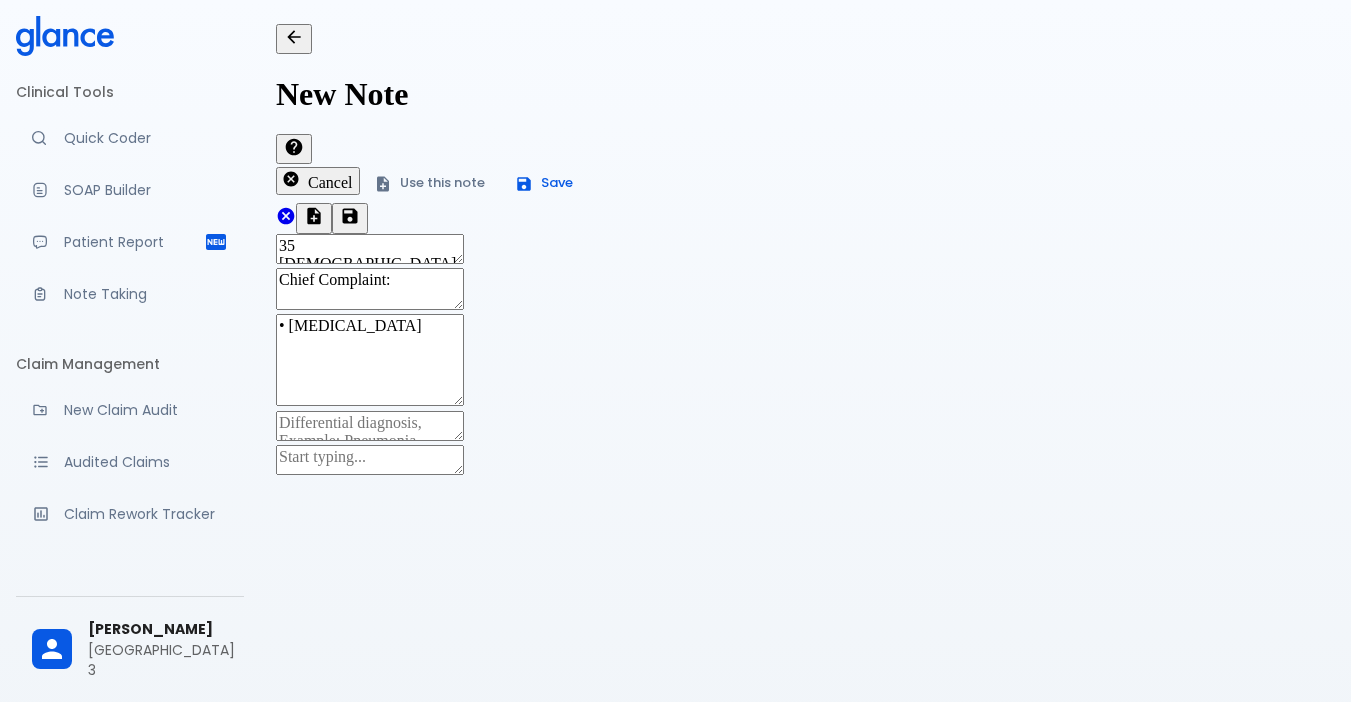 click on "Differential diagnosis:" at bounding box center [399, 721] 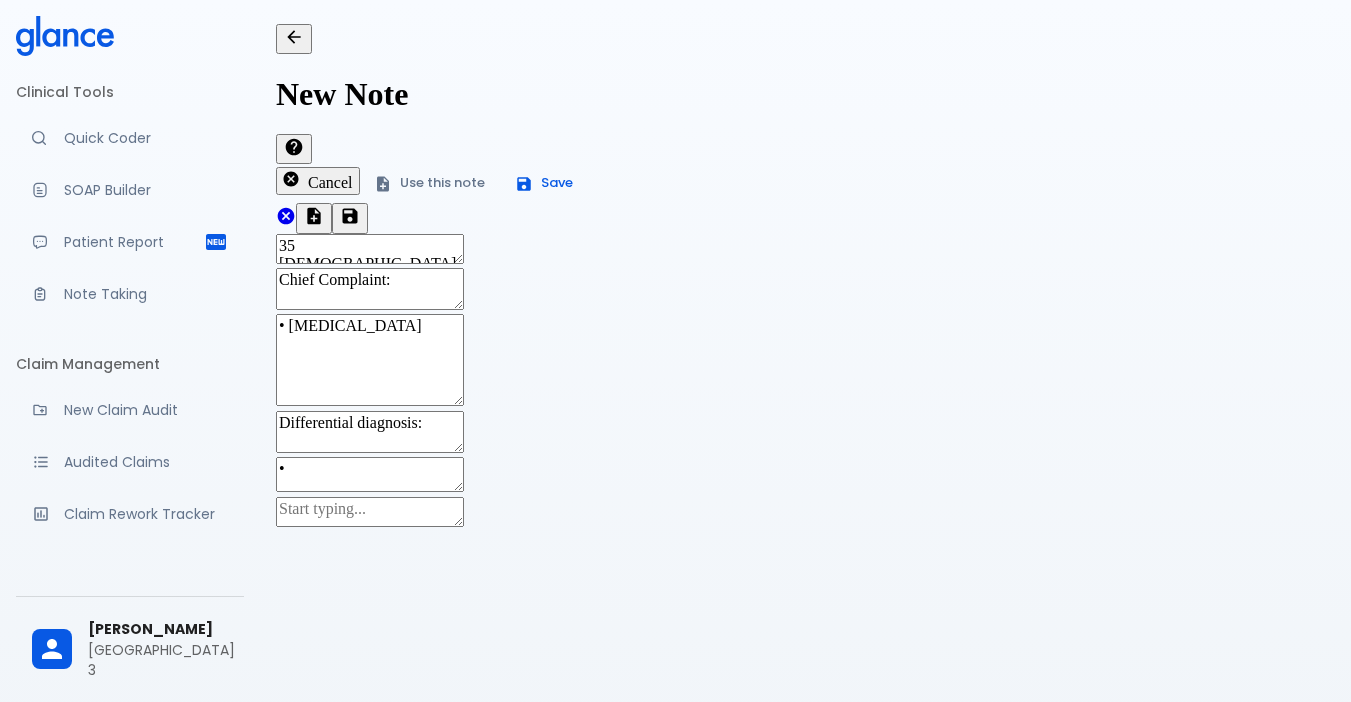 click on "[MEDICAL_DATA] strain" at bounding box center (414, 684) 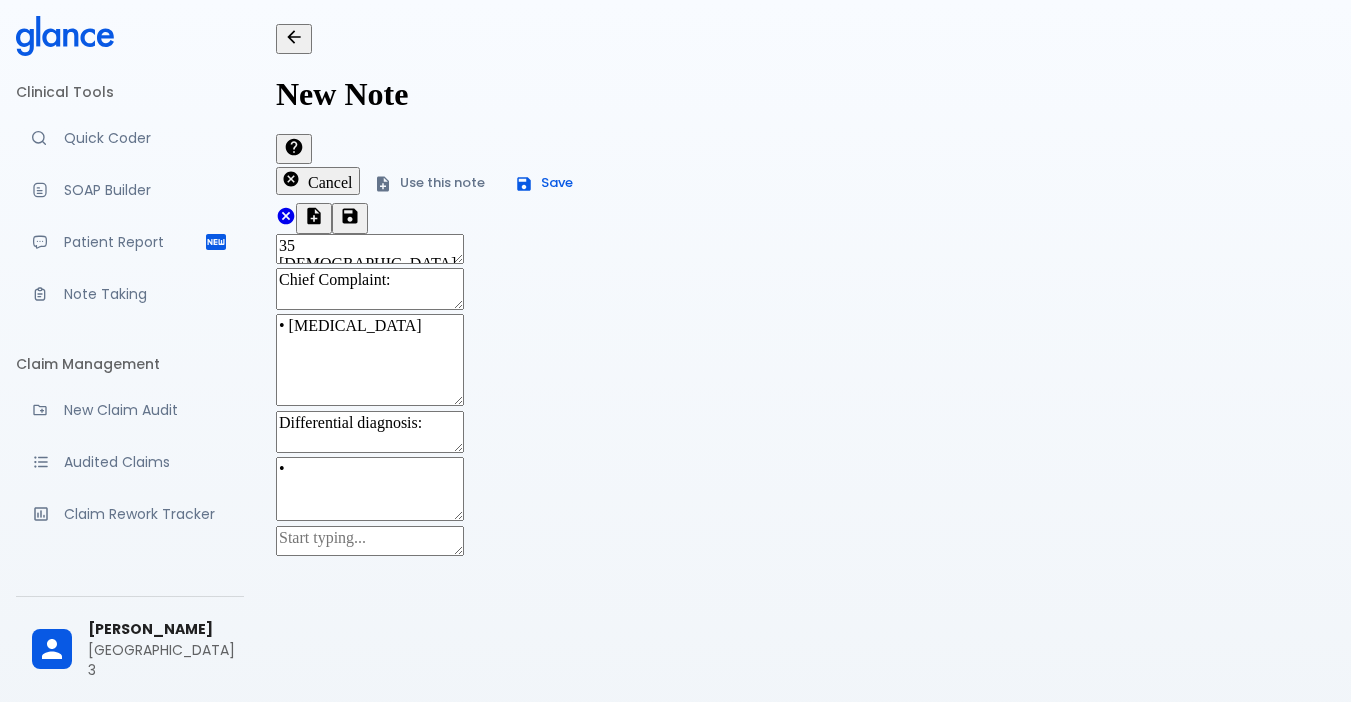 click on "[MEDICAL_DATA]" at bounding box center [394, 721] 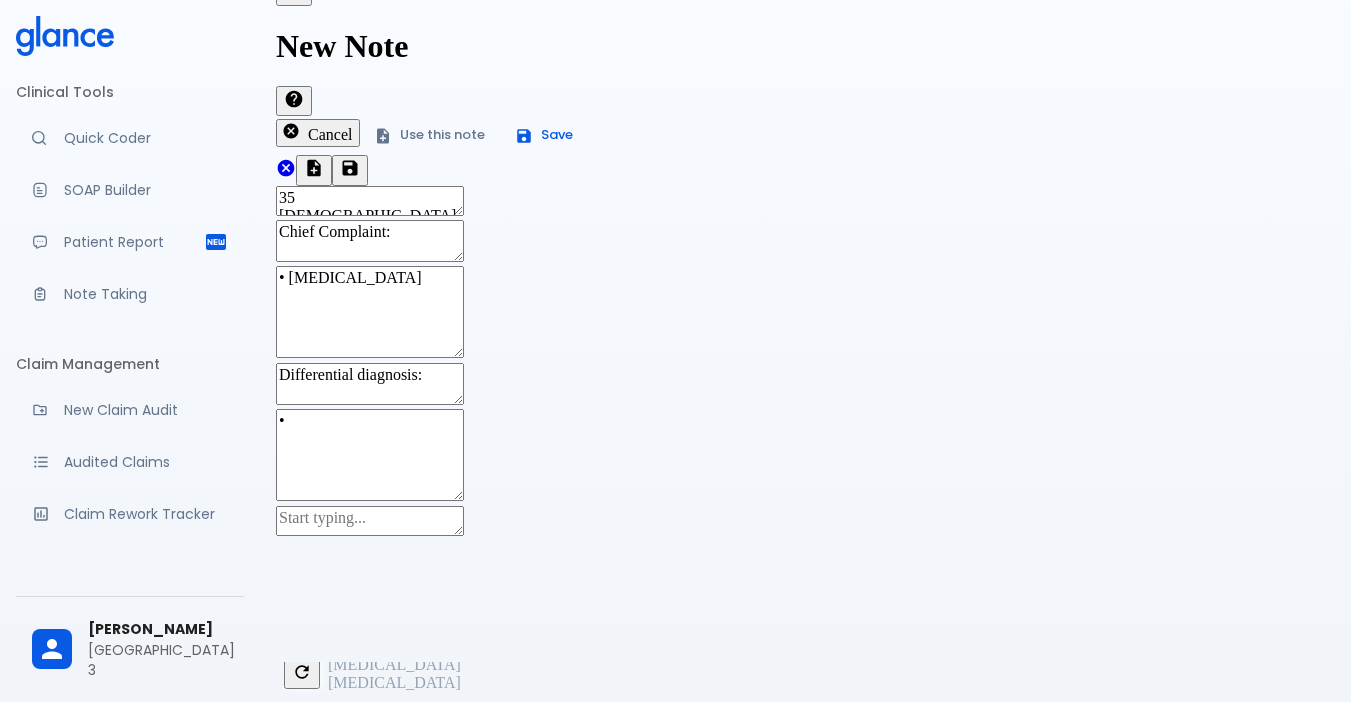 scroll, scrollTop: 100, scrollLeft: 0, axis: vertical 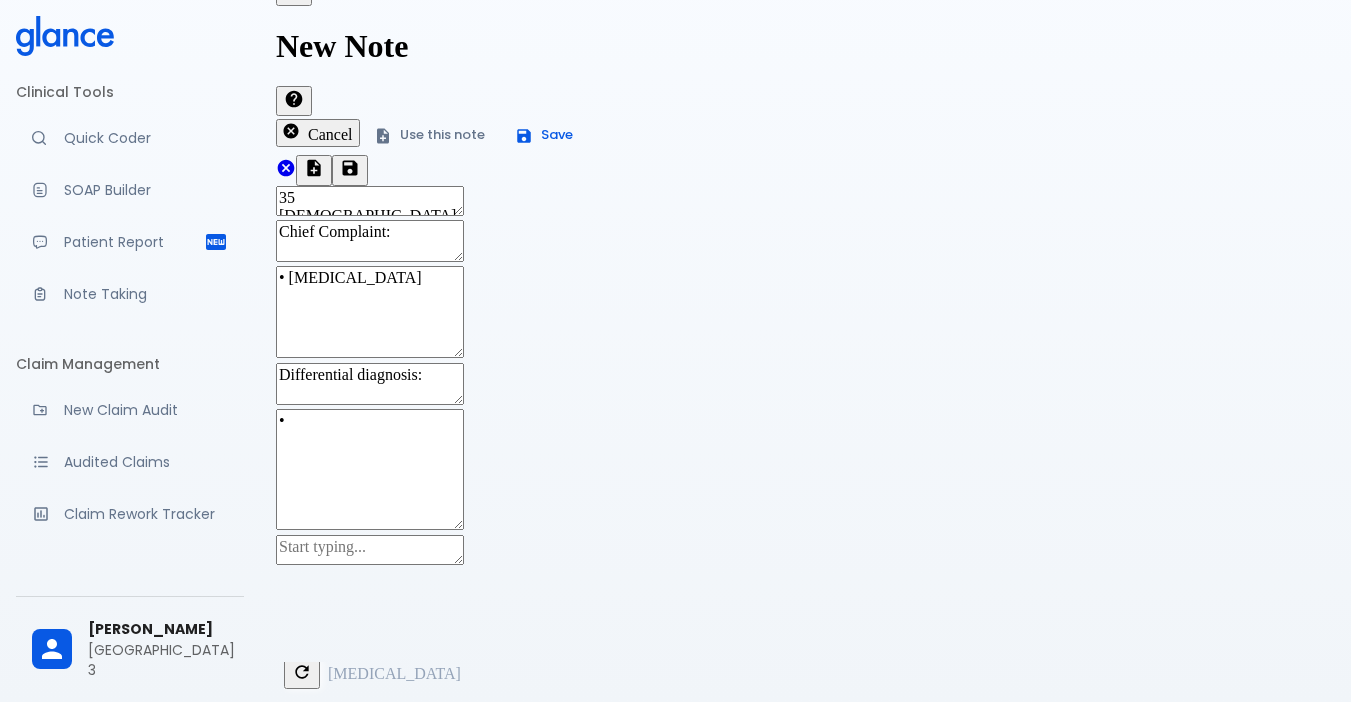 click on "x" at bounding box center (805, 552) 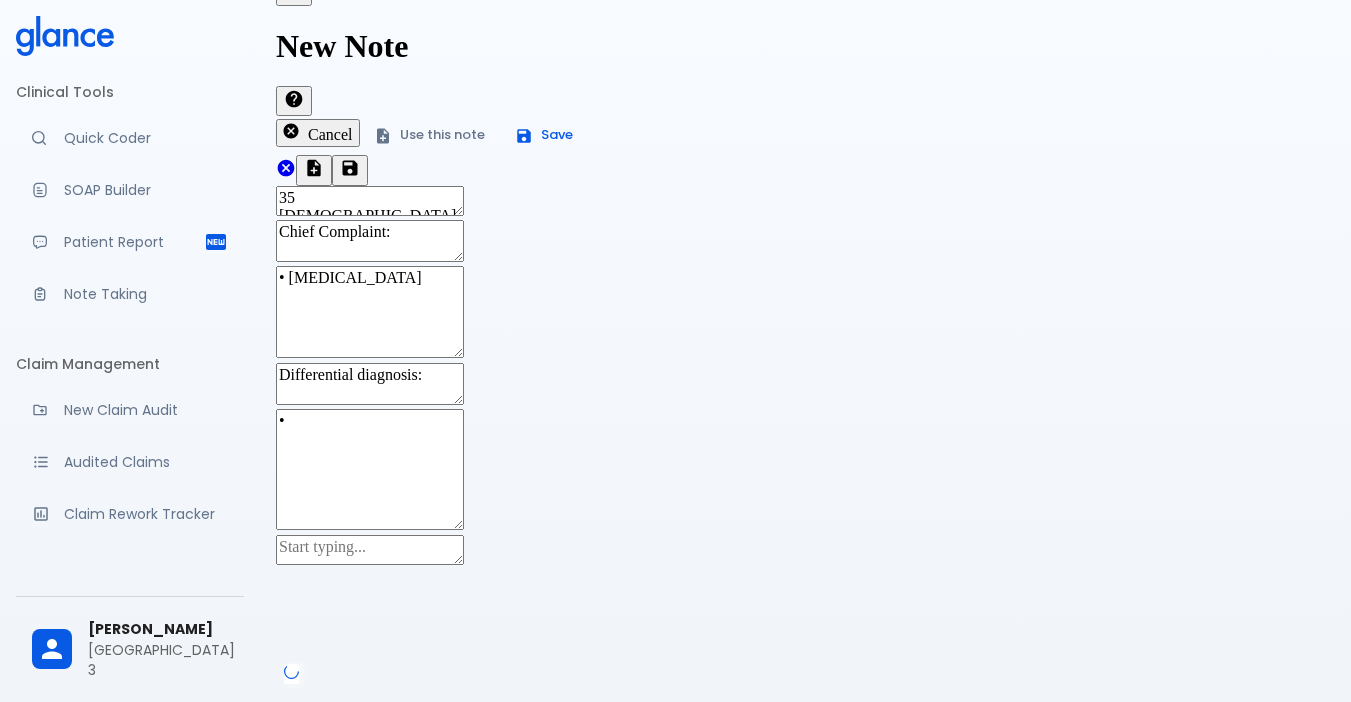 scroll, scrollTop: 146, scrollLeft: 0, axis: vertical 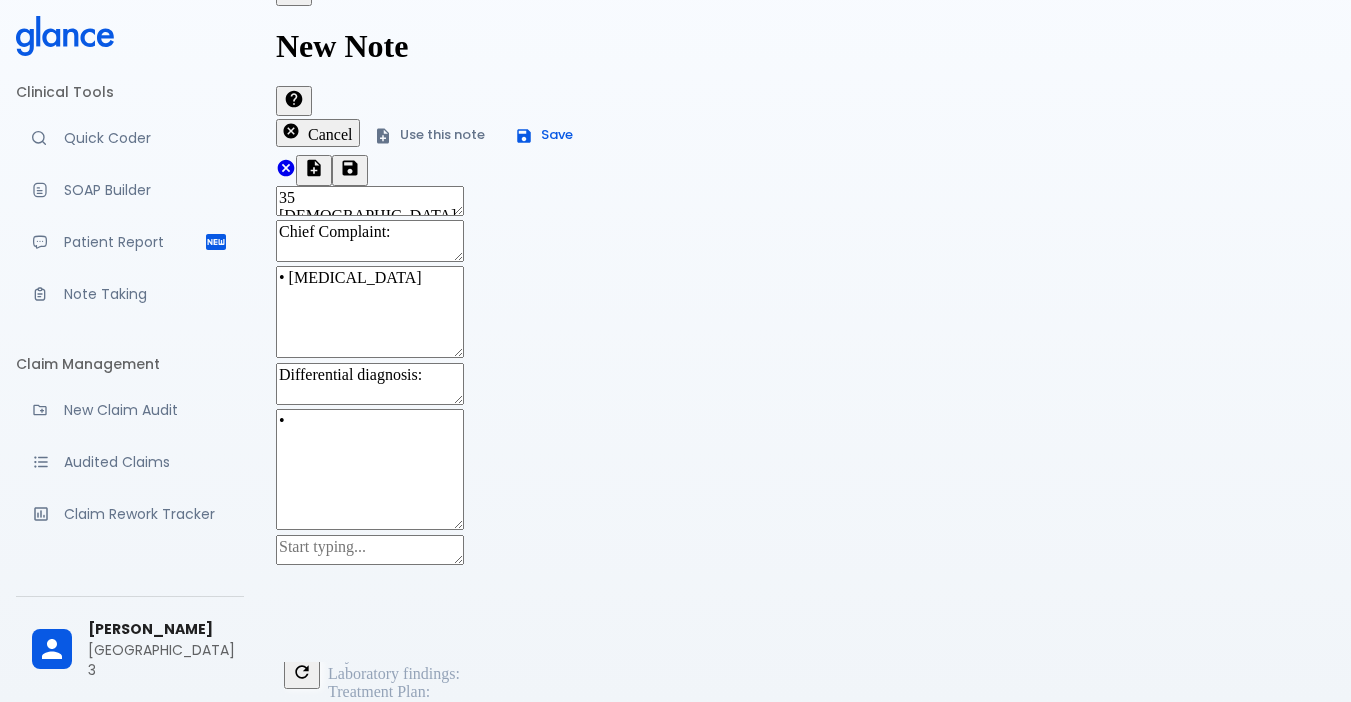 click on "Physical Examination:" at bounding box center [400, 654] 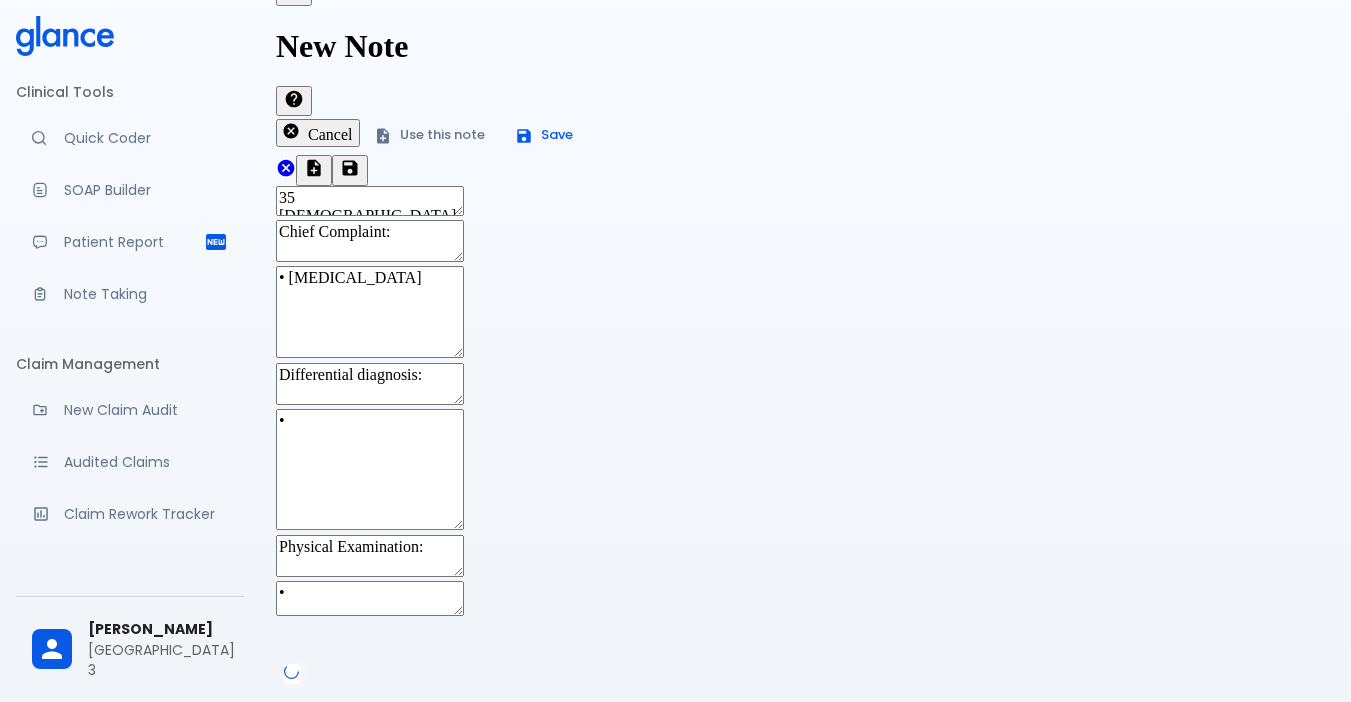 scroll, scrollTop: 223, scrollLeft: 0, axis: vertical 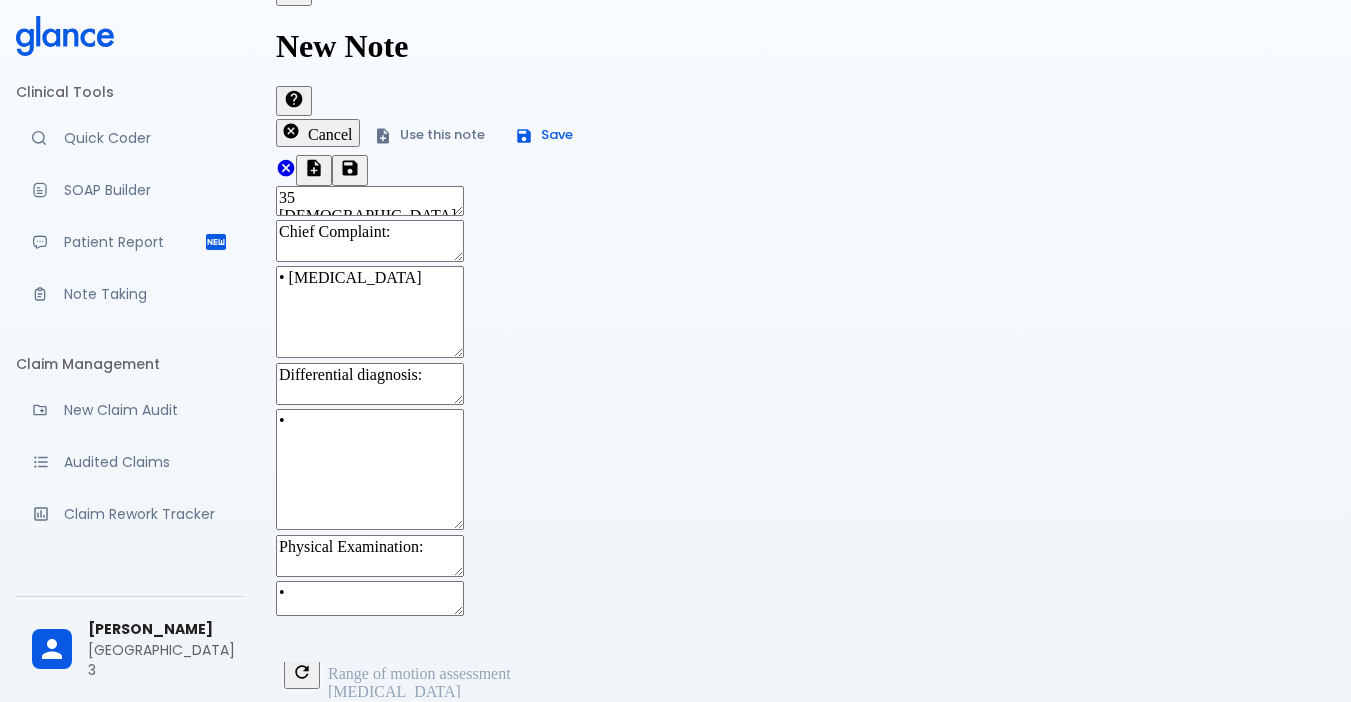 click on "Inspection for posture and alignment" at bounding box center (446, 636) 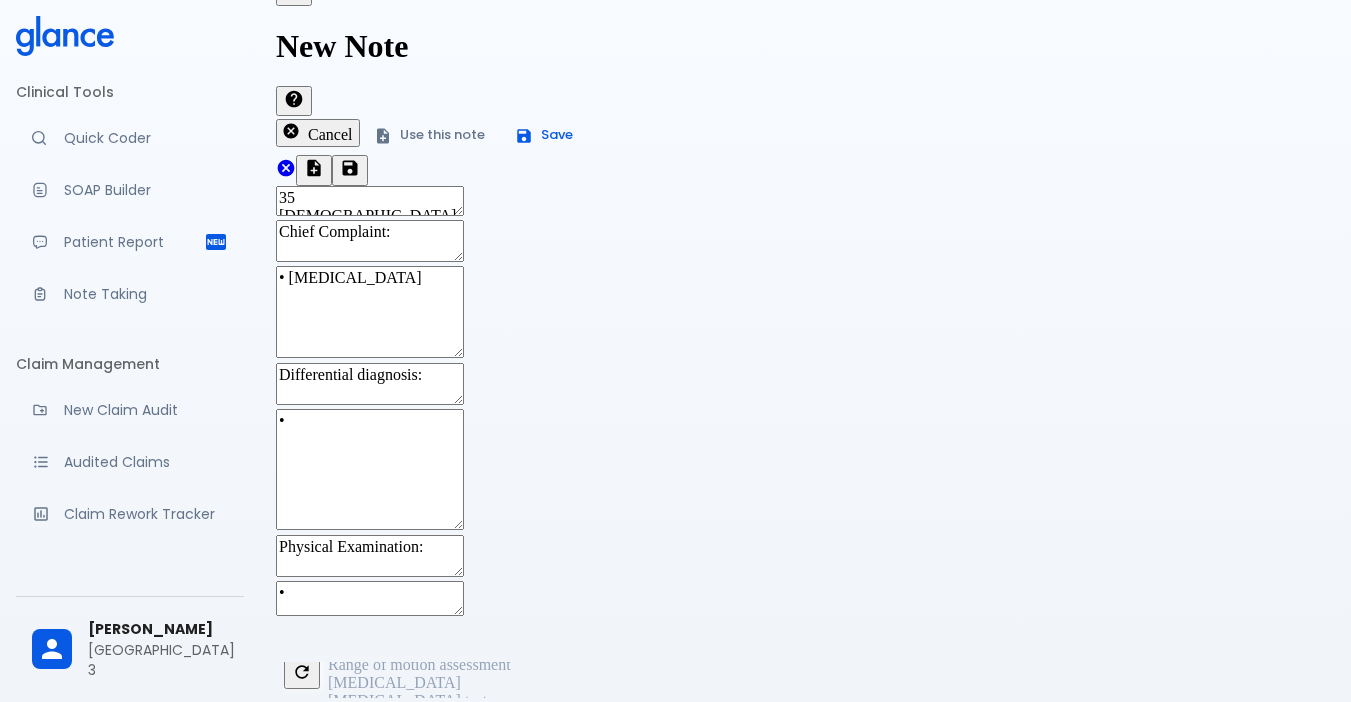 click on "Range of motion assessment" at bounding box center (419, 664) 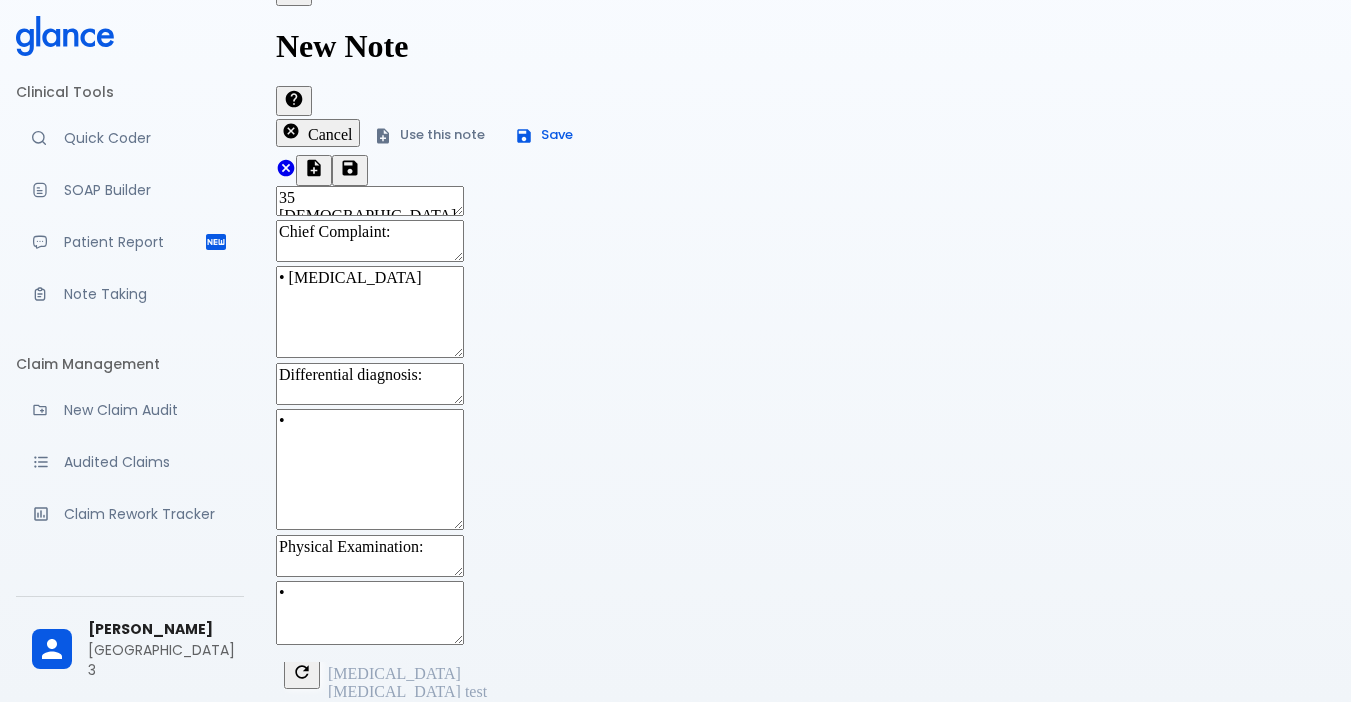 scroll, scrollTop: 252, scrollLeft: 0, axis: vertical 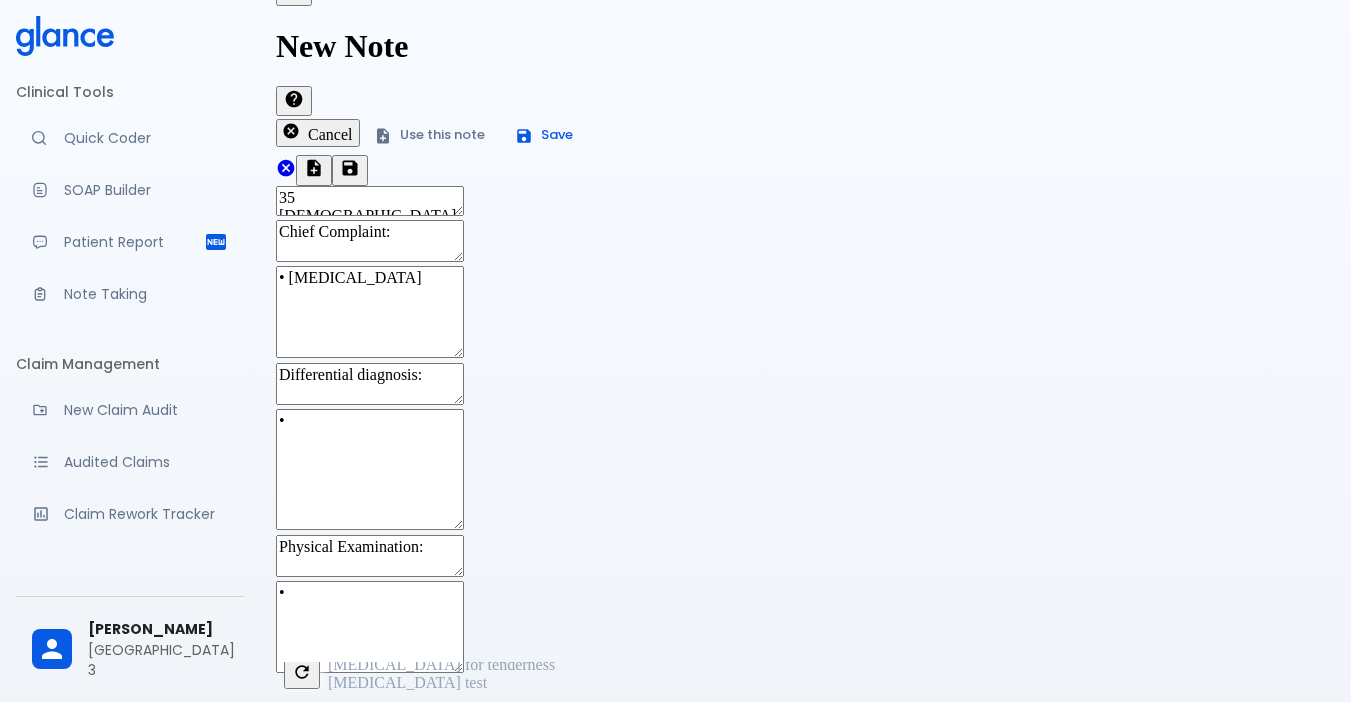 click on "[MEDICAL_DATA] for tenderness [MEDICAL_DATA] test" at bounding box center (955, 680) 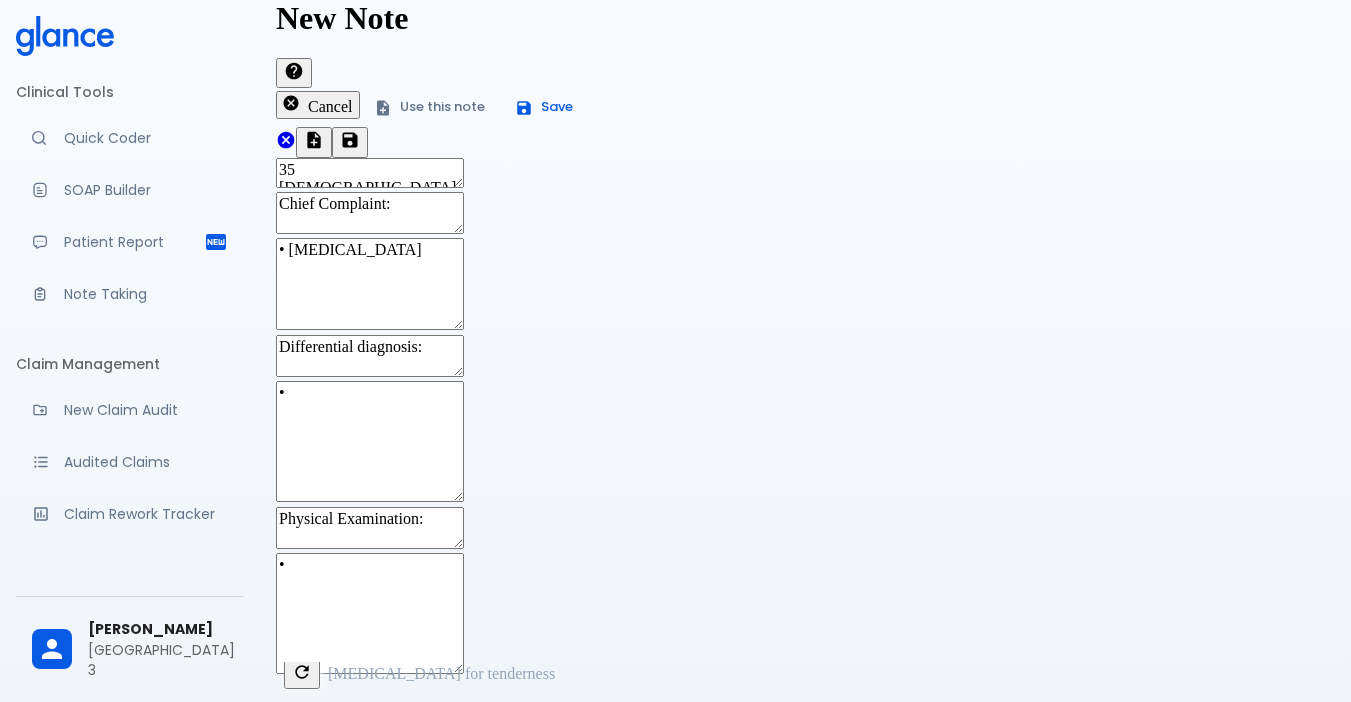 click at bounding box center [805, 678] 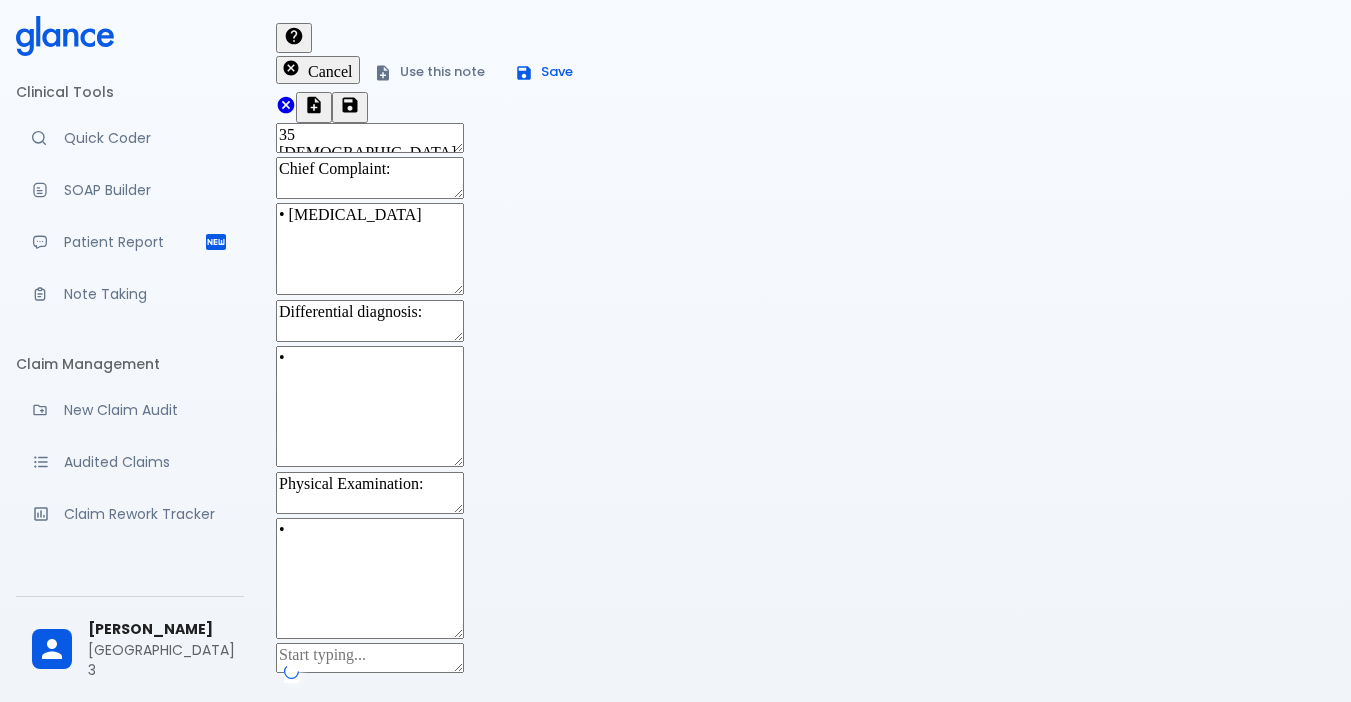 scroll, scrollTop: 369, scrollLeft: 0, axis: vertical 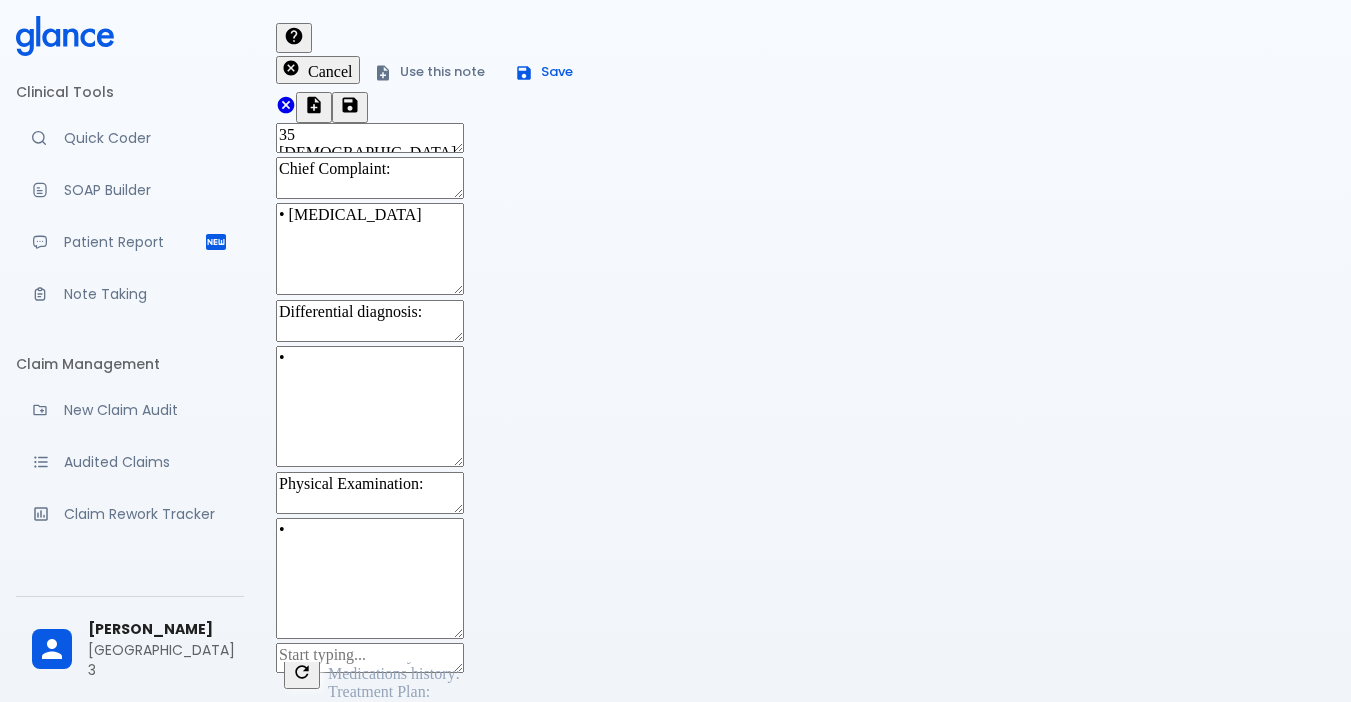 click on "Treatment Plan:" at bounding box center [379, 691] 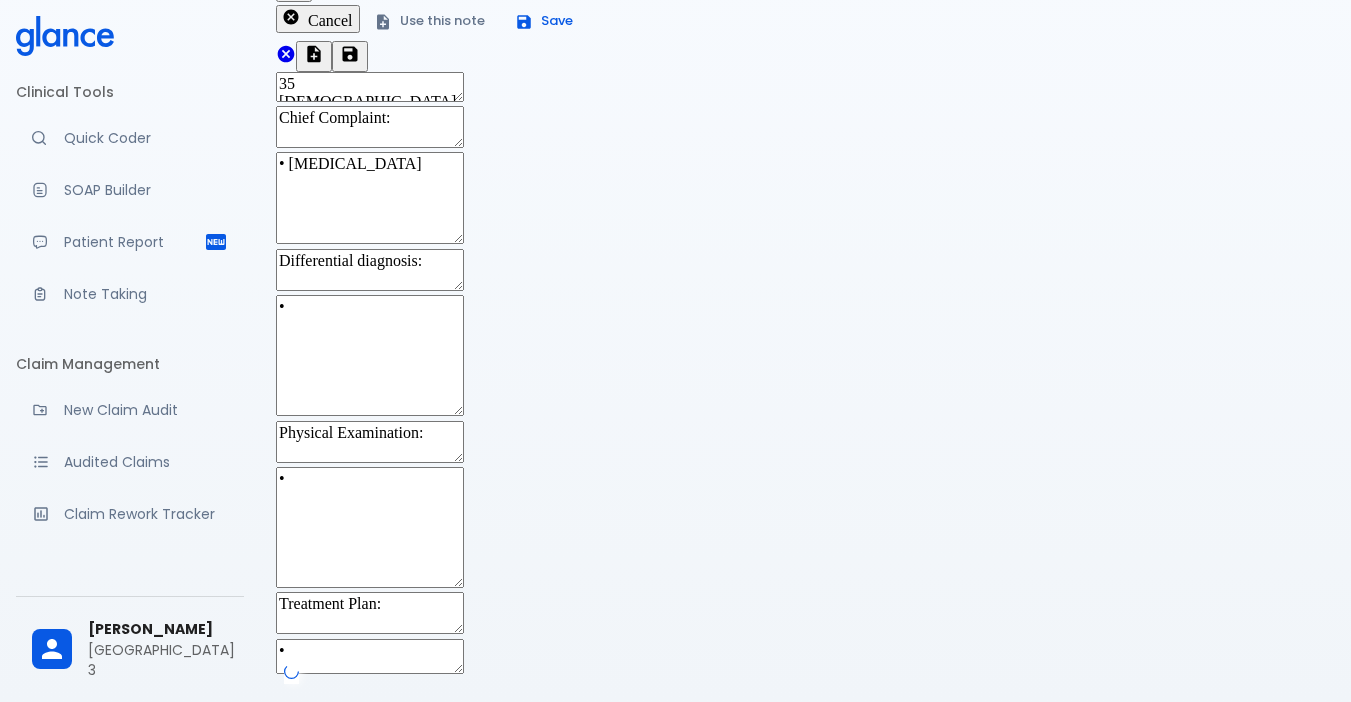 scroll, scrollTop: 446, scrollLeft: 0, axis: vertical 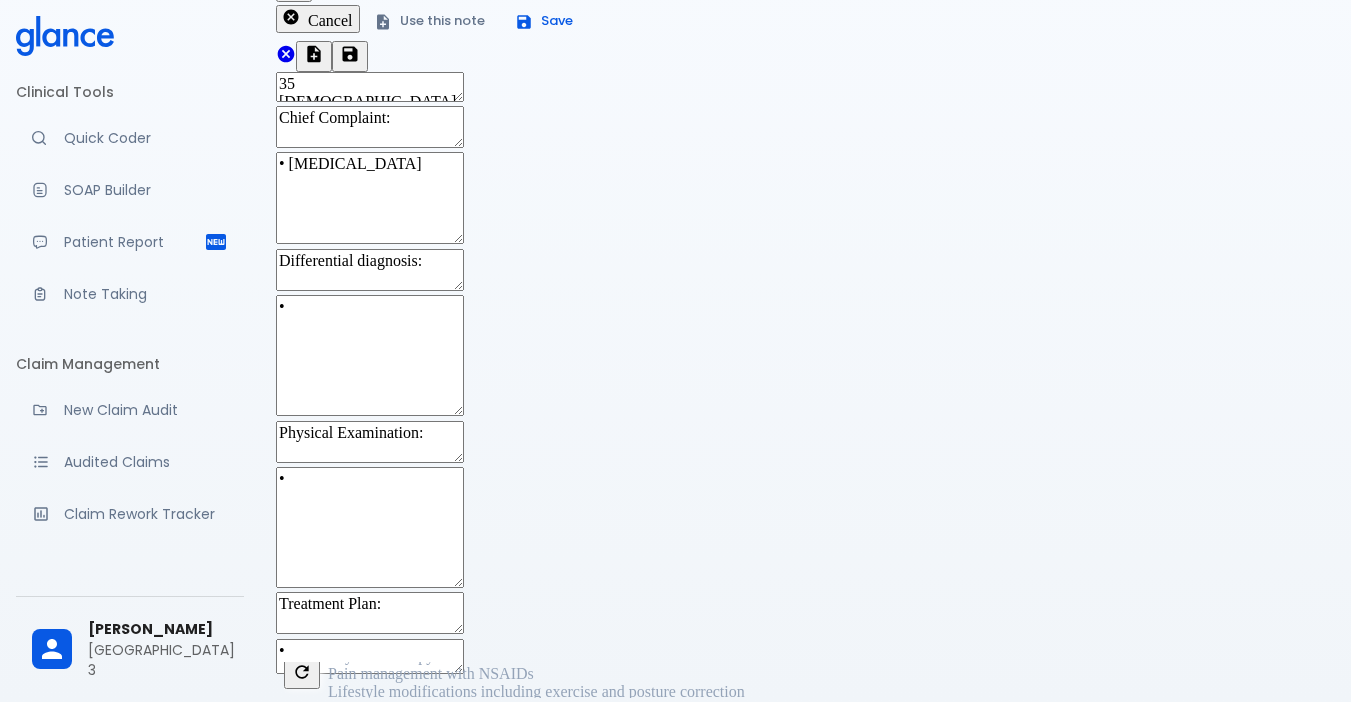 click on "Physical therapy" at bounding box center [381, 655] 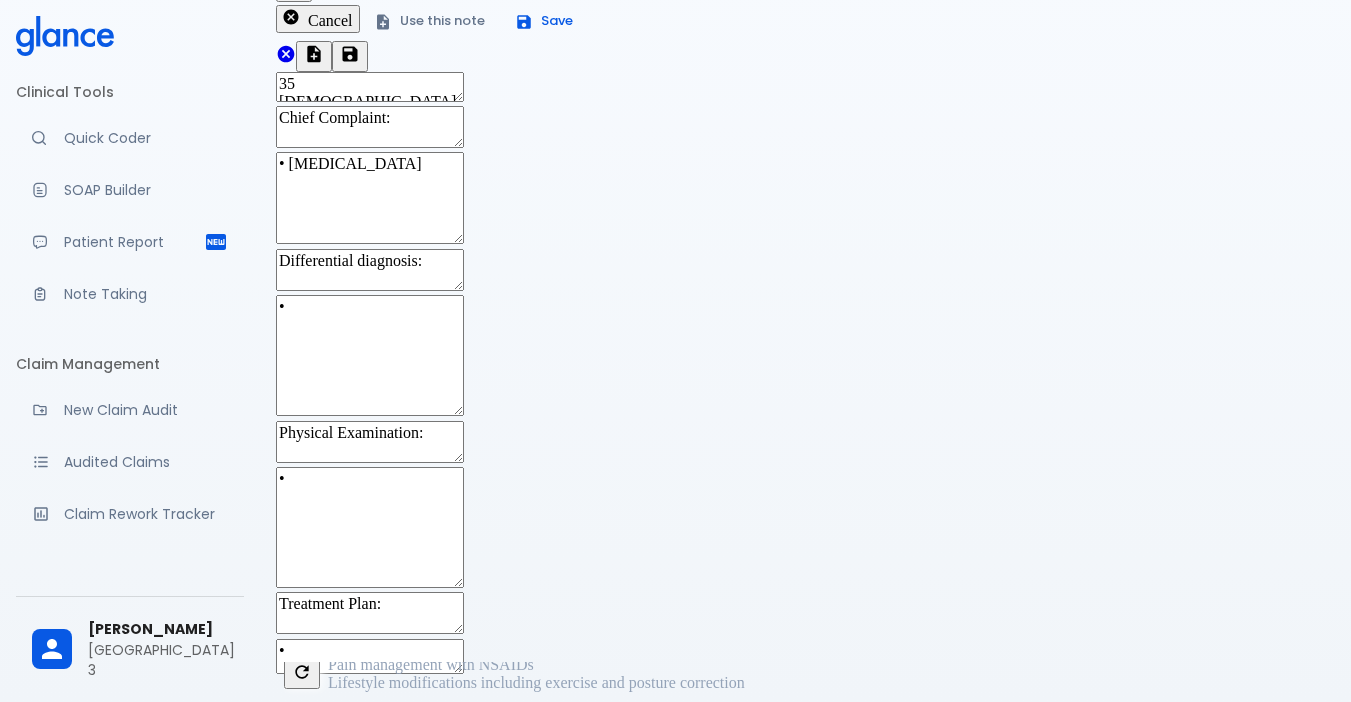 click on "Pain management with NSAIDs" at bounding box center (431, 664) 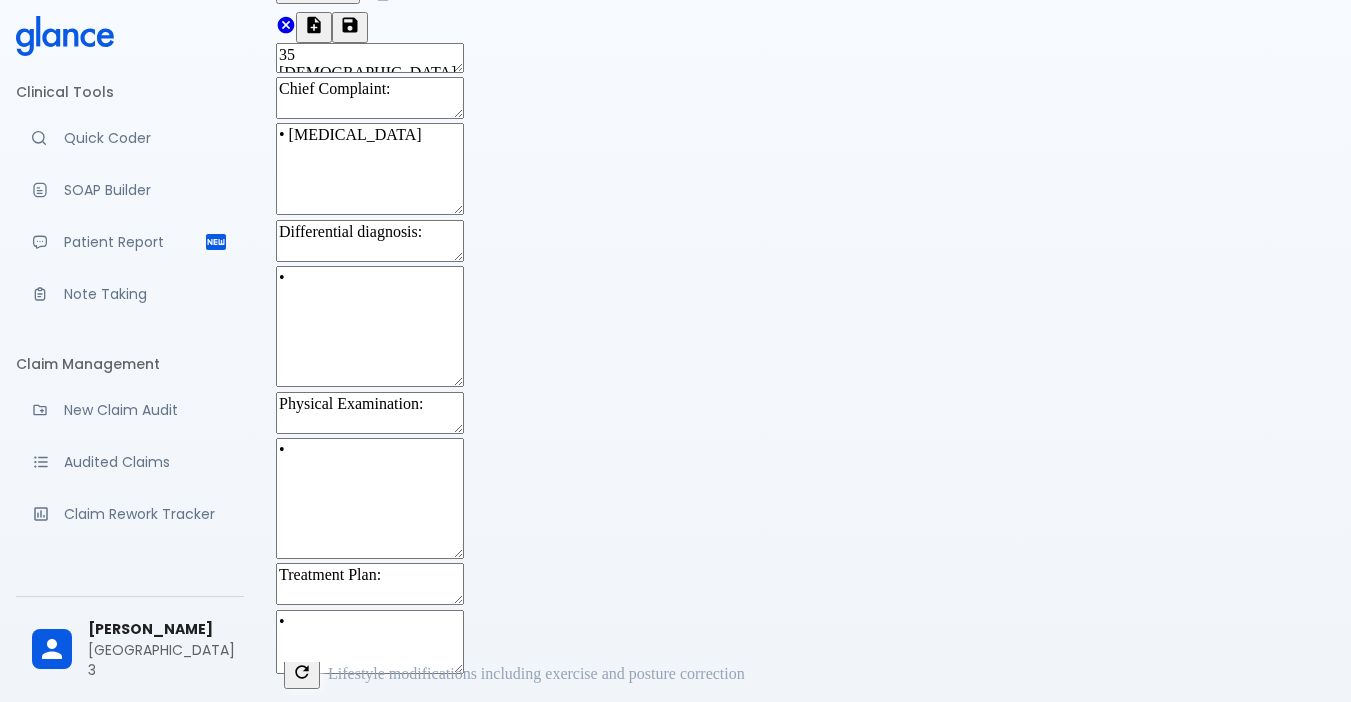 click on "Lifestyle modifications including exercise and posture correction" at bounding box center [536, 673] 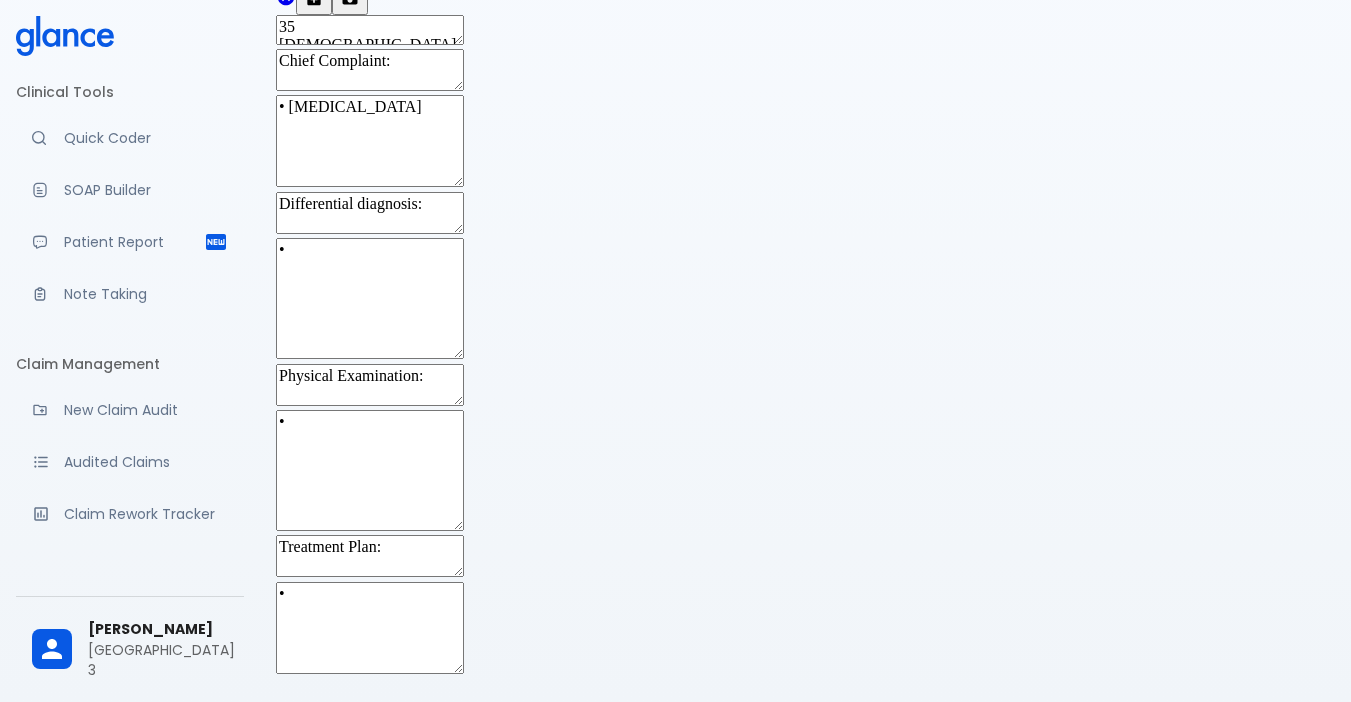 scroll, scrollTop: 503, scrollLeft: 0, axis: vertical 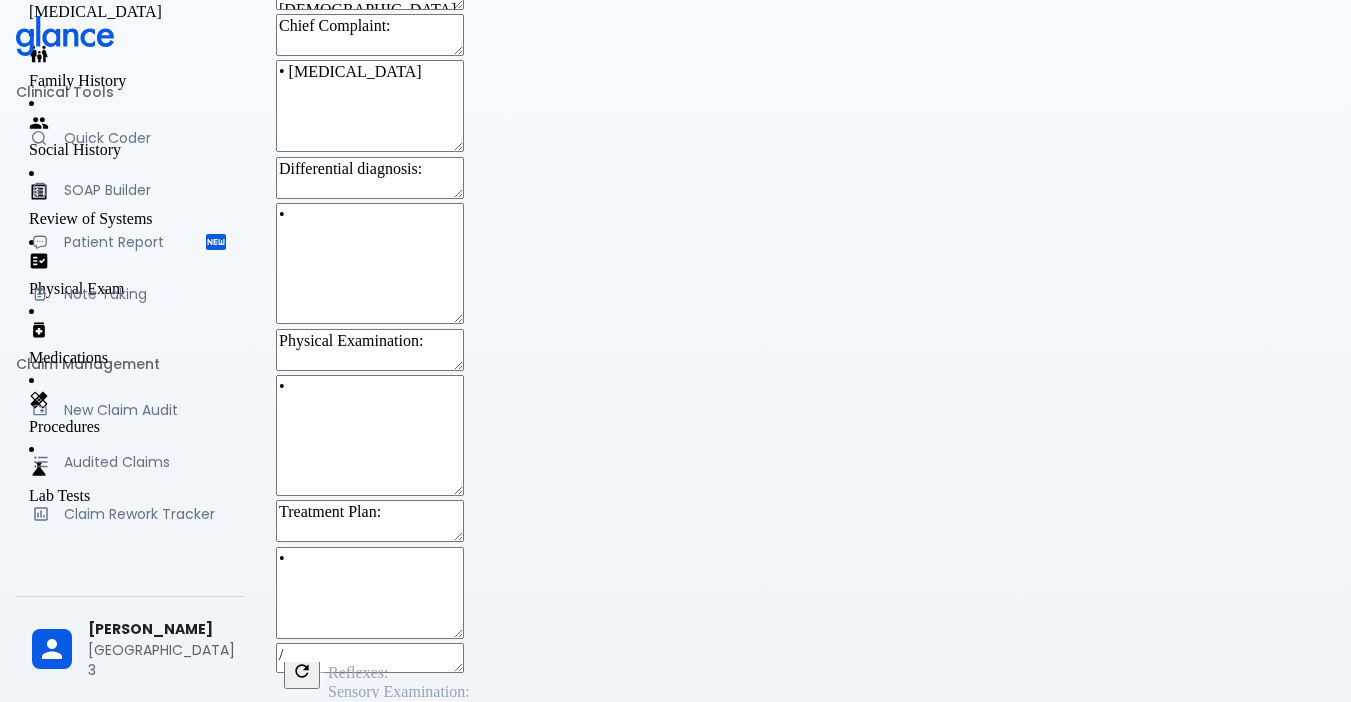 type on "/" 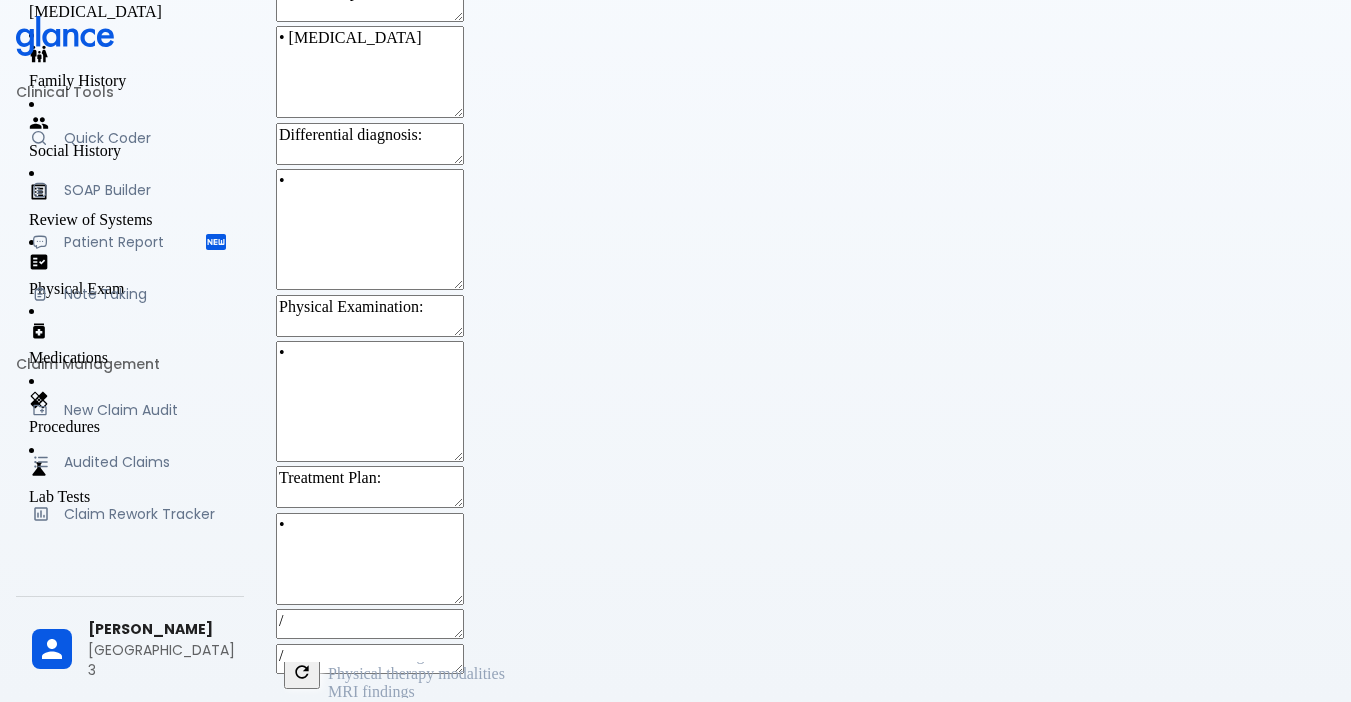 scroll, scrollTop: 100, scrollLeft: 0, axis: vertical 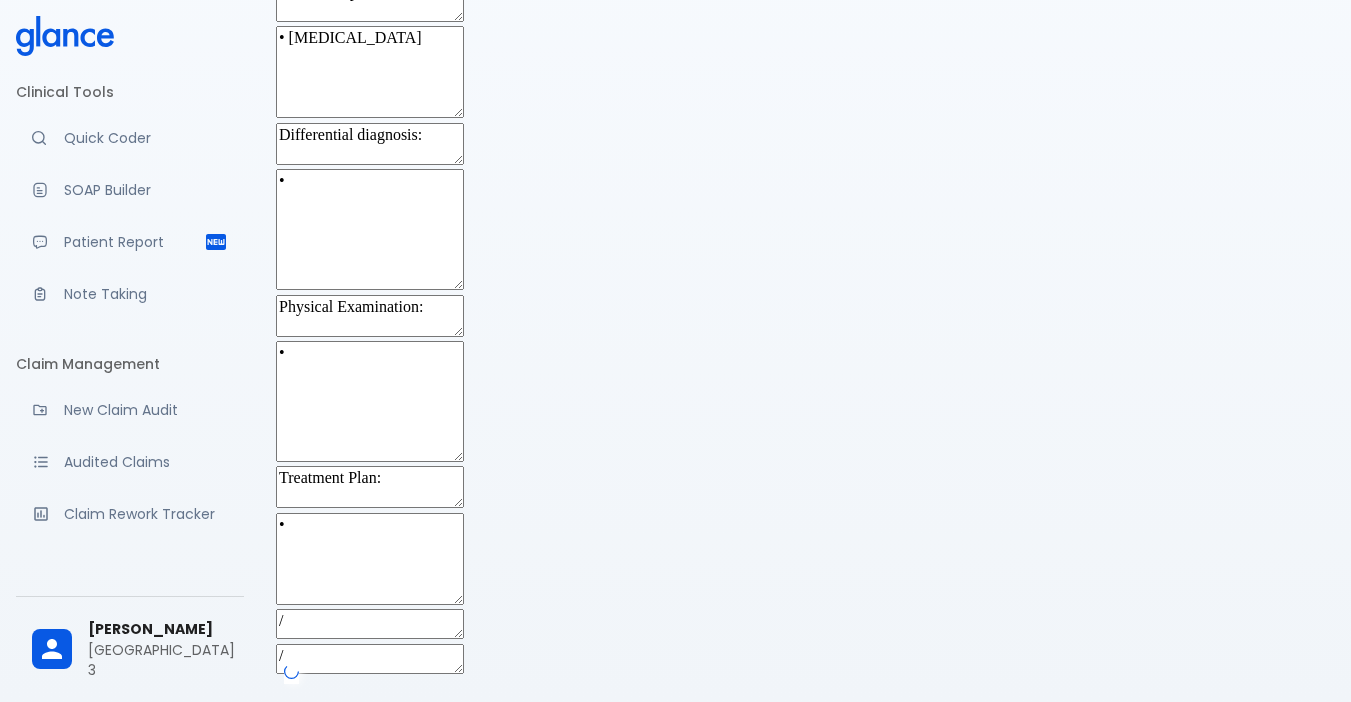 click on "/ x" at bounding box center [805, 661] 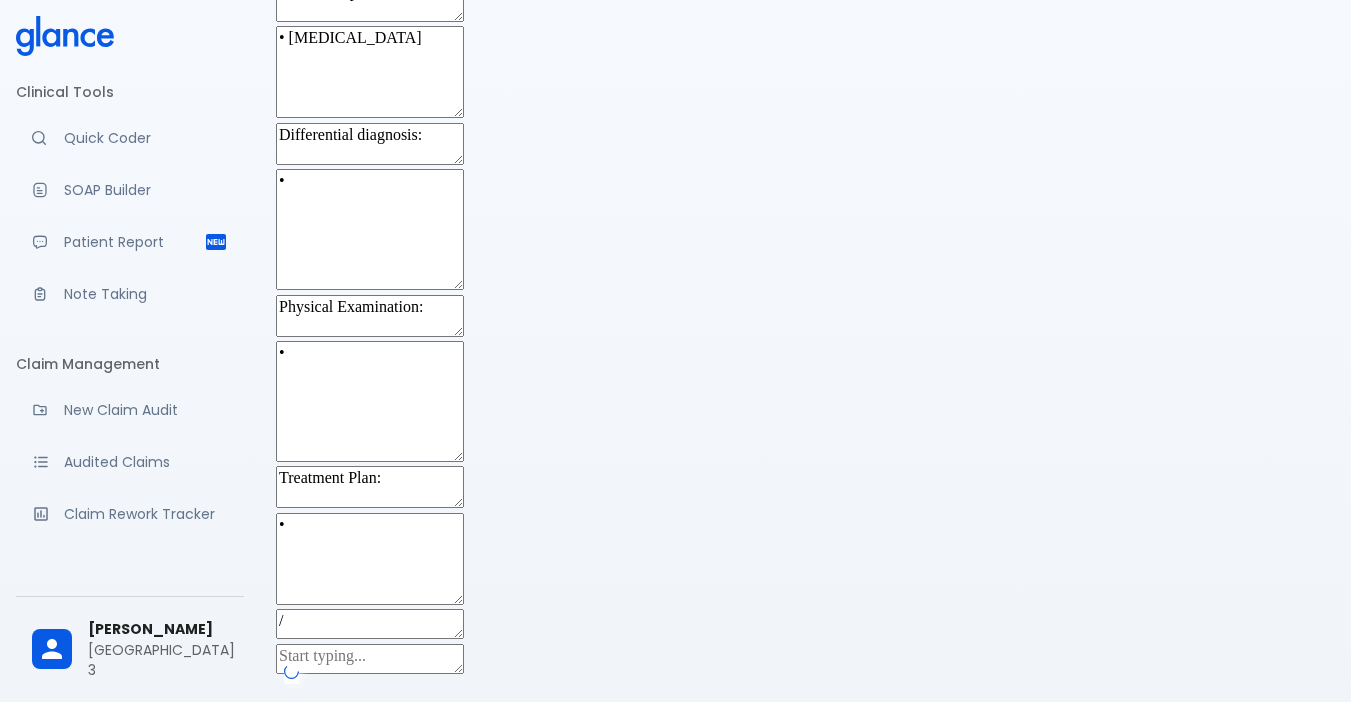 type 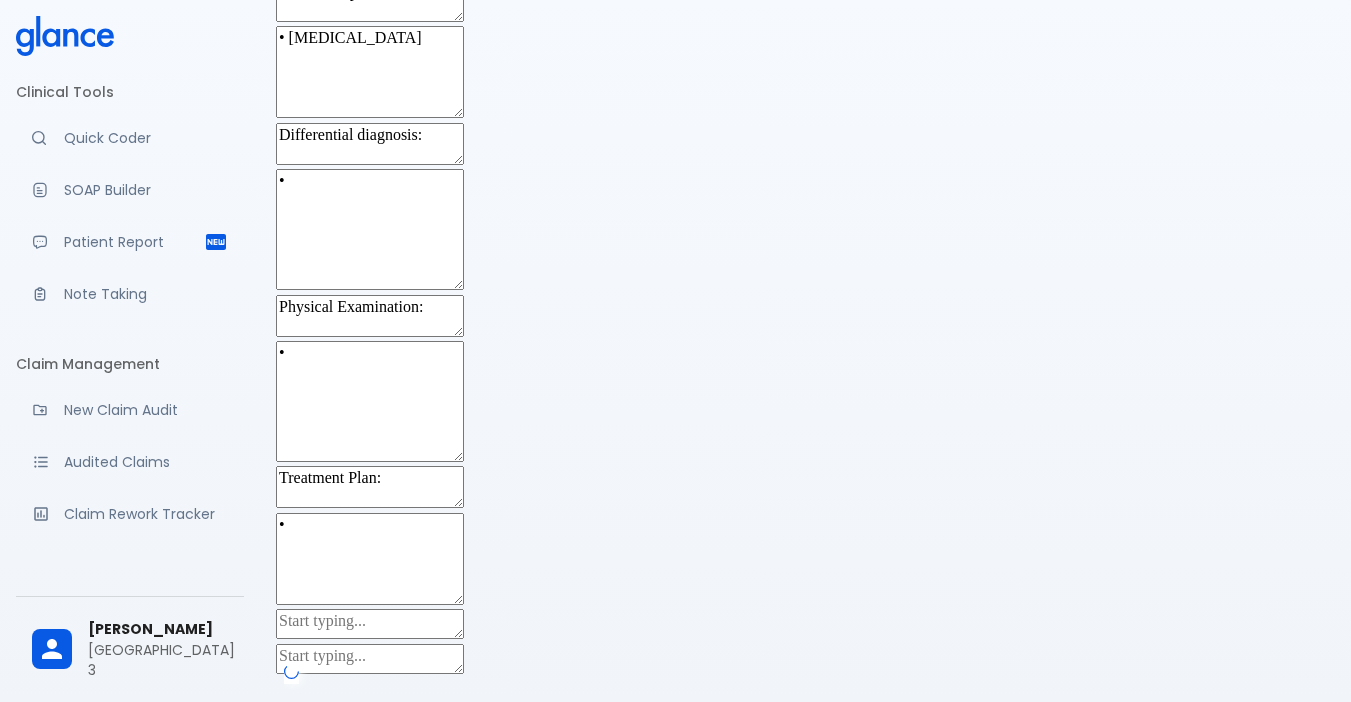 type 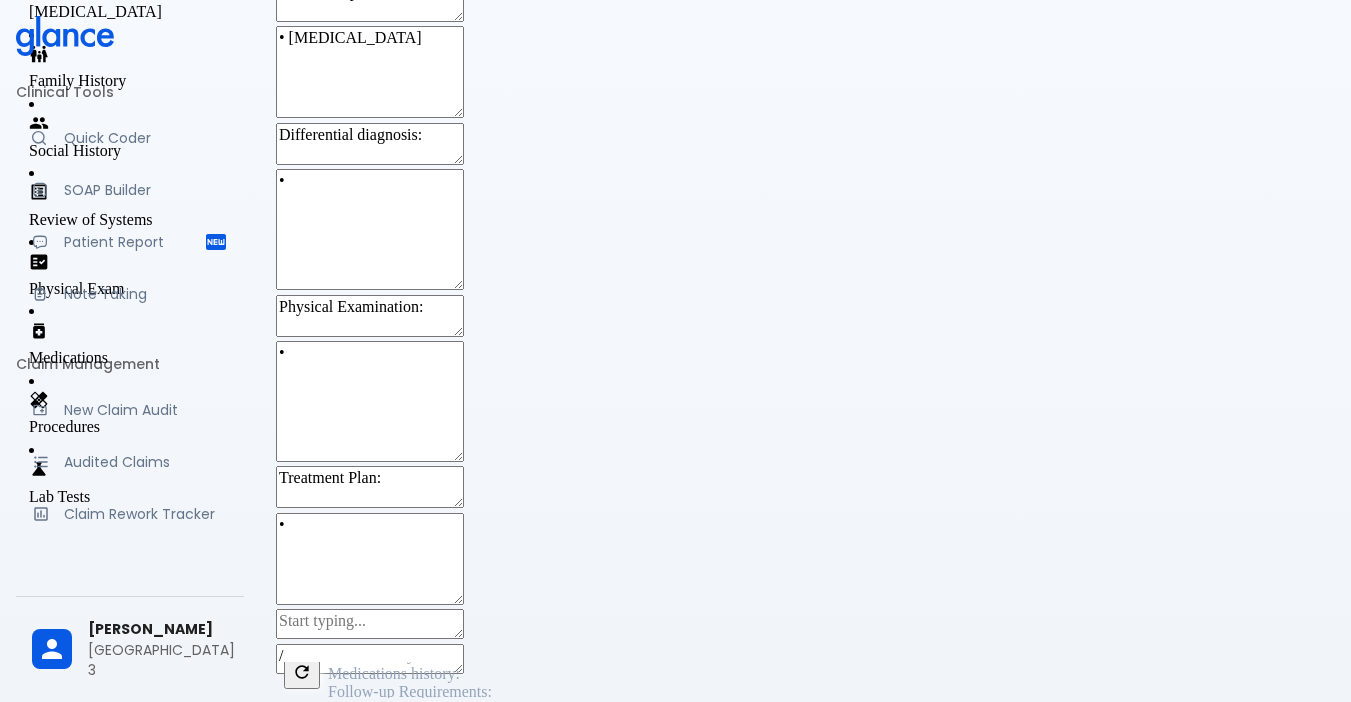 scroll, scrollTop: 384, scrollLeft: 0, axis: vertical 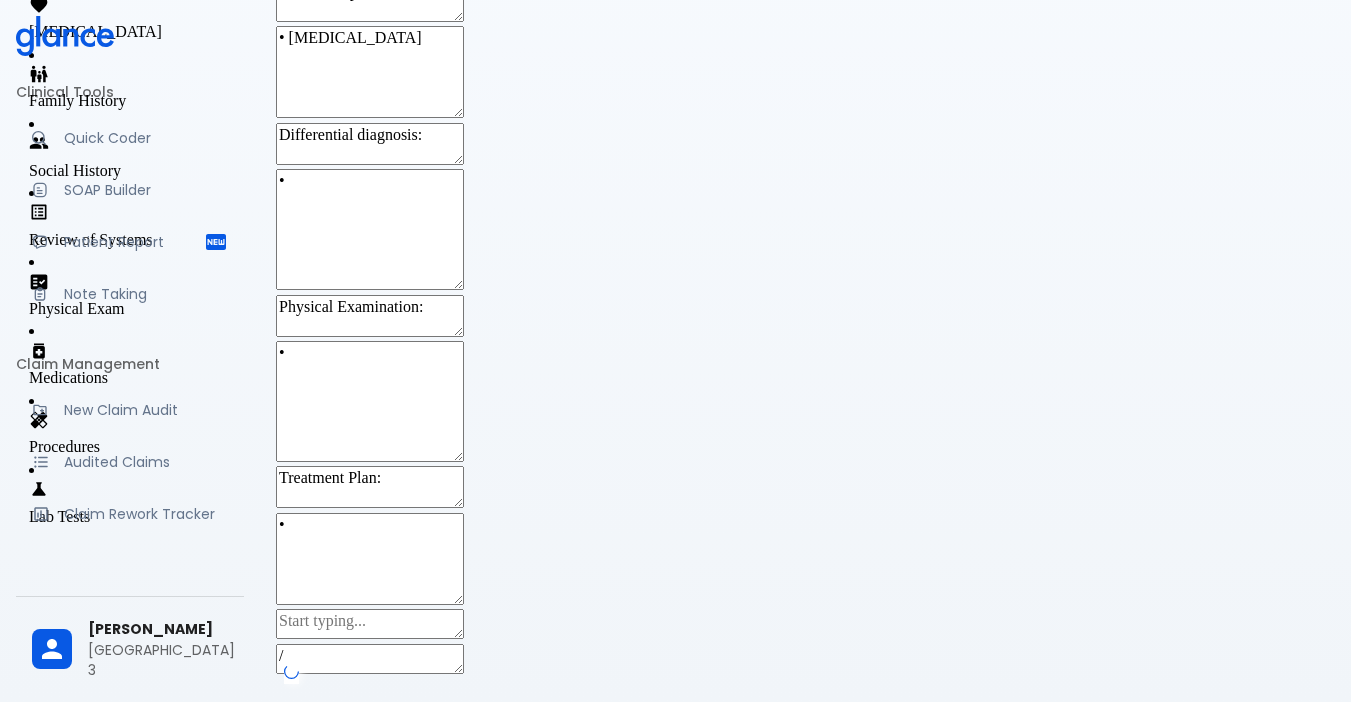 click on "Medications" at bounding box center (68, 377) 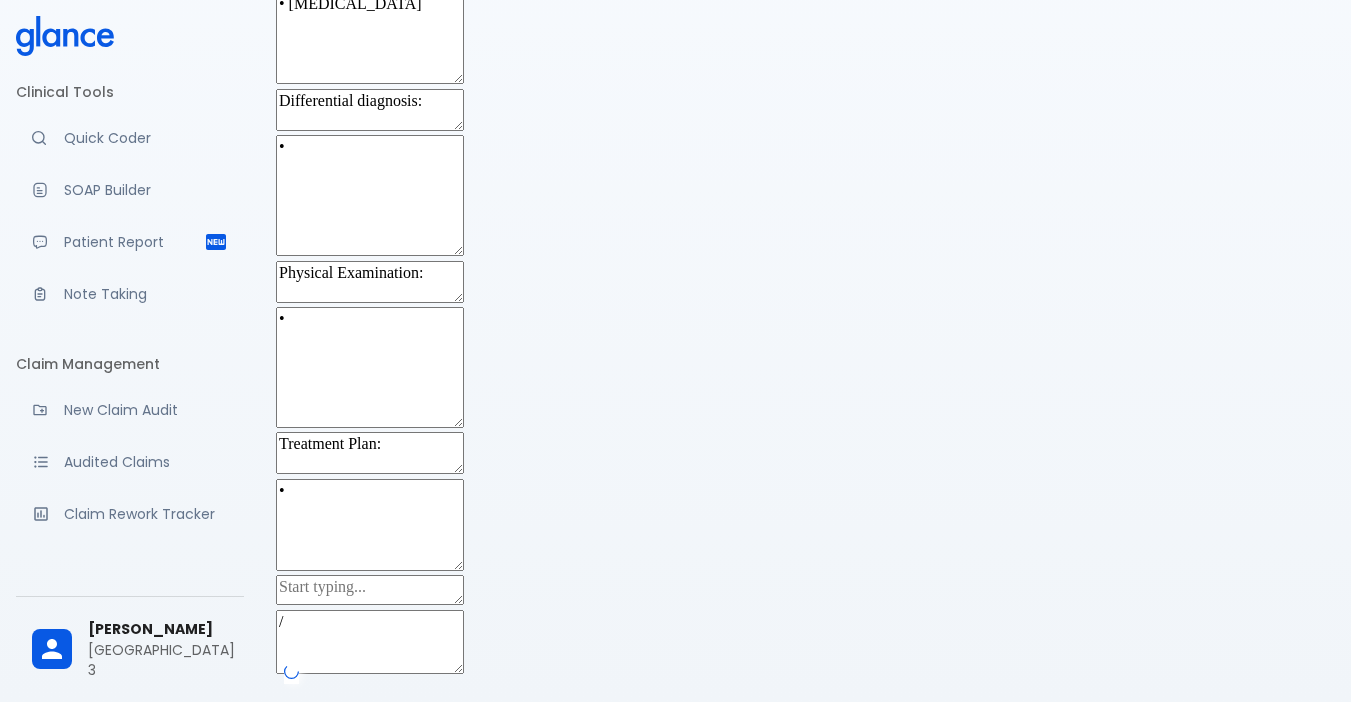 click at bounding box center (955, 680) 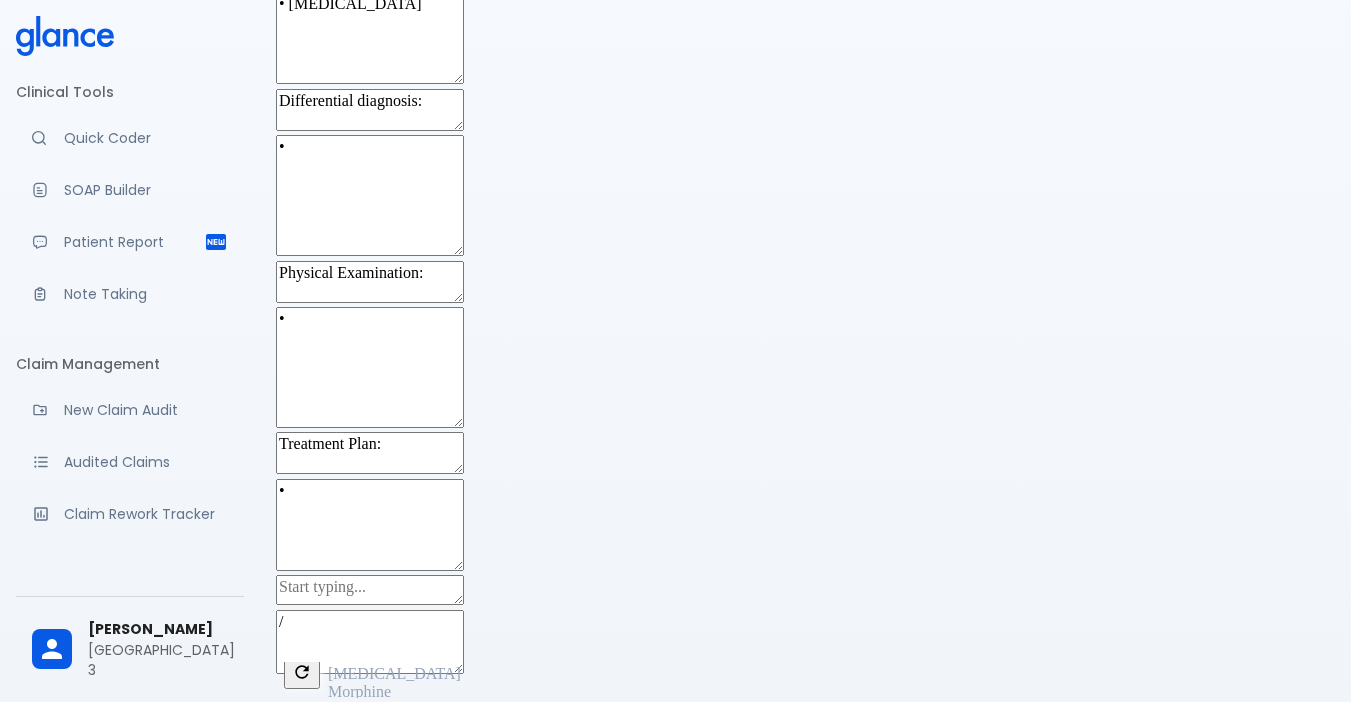 click on "[MEDICAL_DATA]" at bounding box center (394, 654) 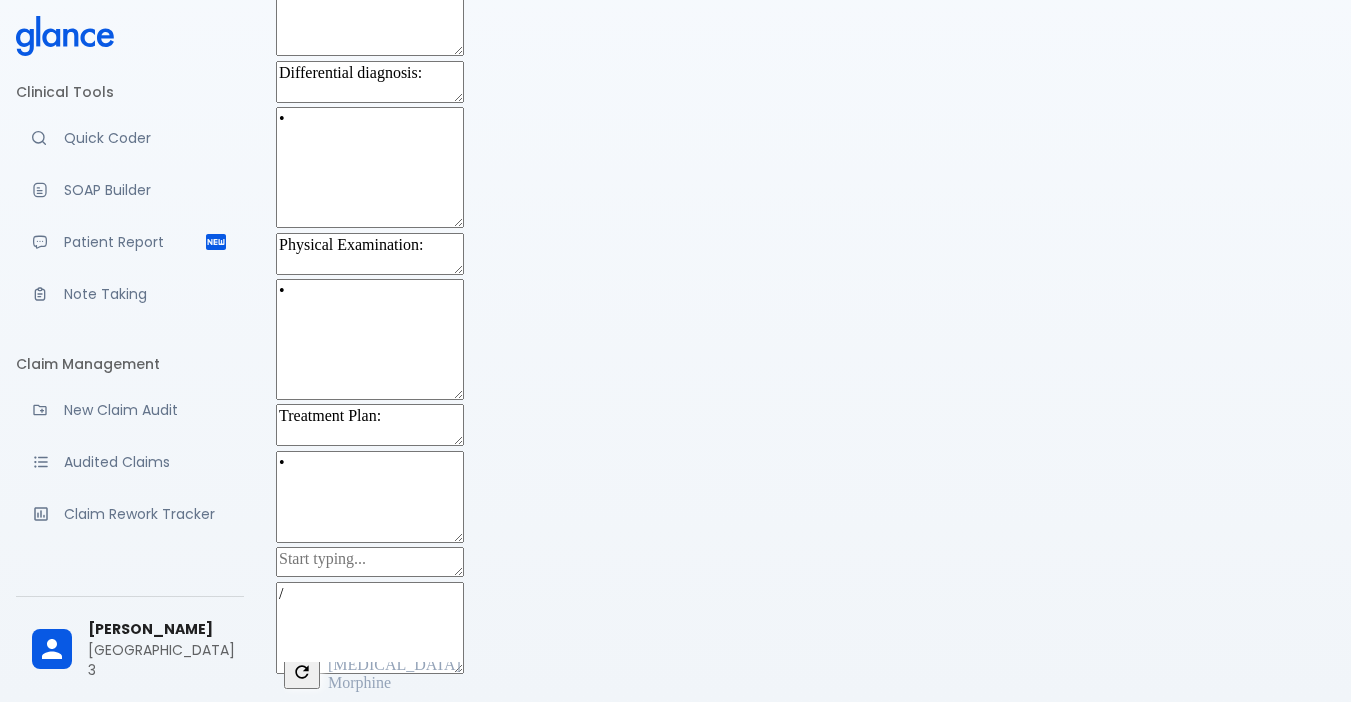 click on "[MEDICAL_DATA]" at bounding box center (394, 664) 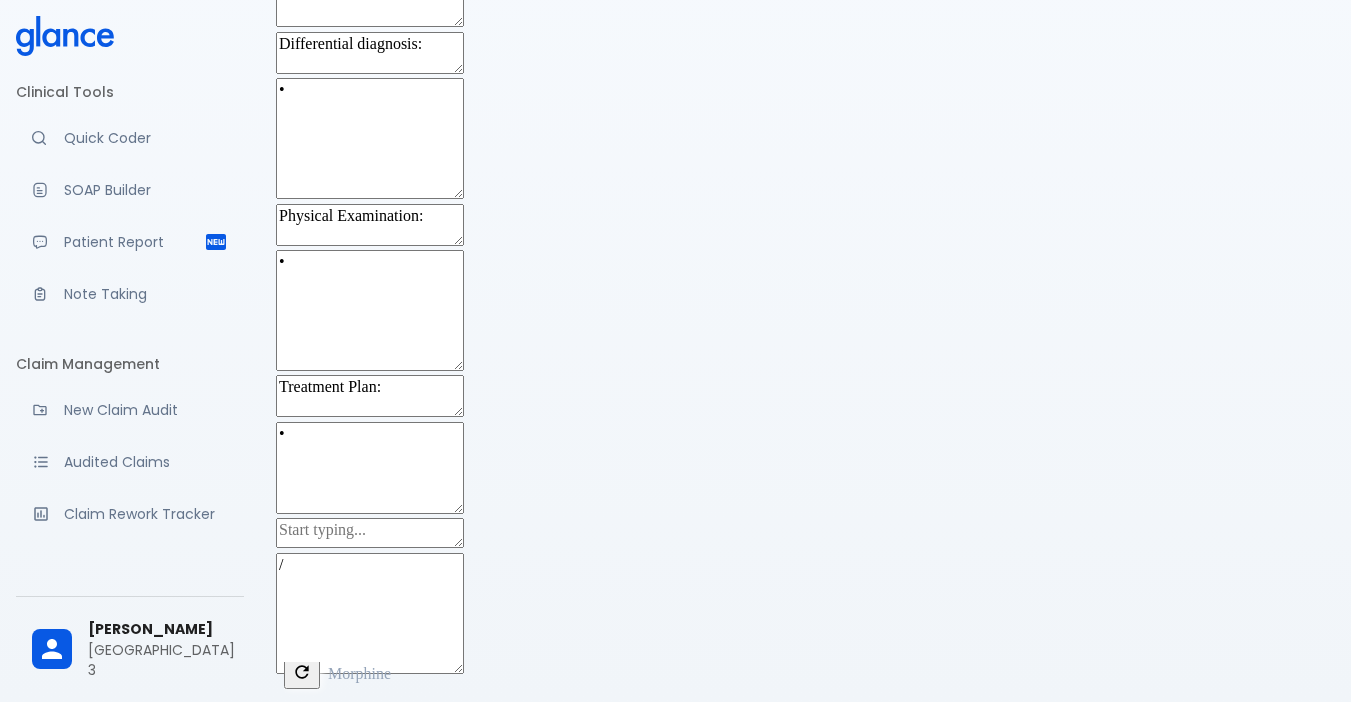 click on "Medications:
•  [MEDICAL_DATA]
•  [MEDICAL_DATA]
•" at bounding box center [370, 613] 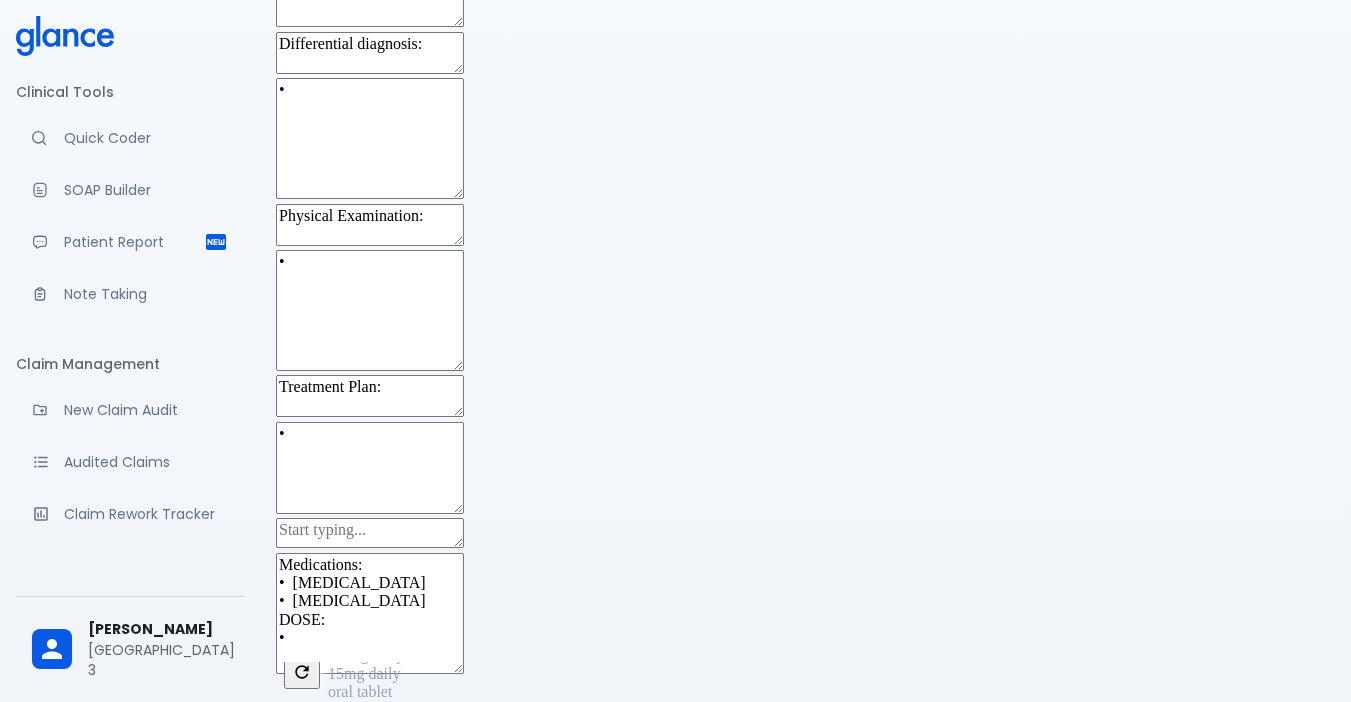 type on "Medications:
•  [MEDICAL_DATA]
•  [MEDICAL_DATA] DOSE:
•" 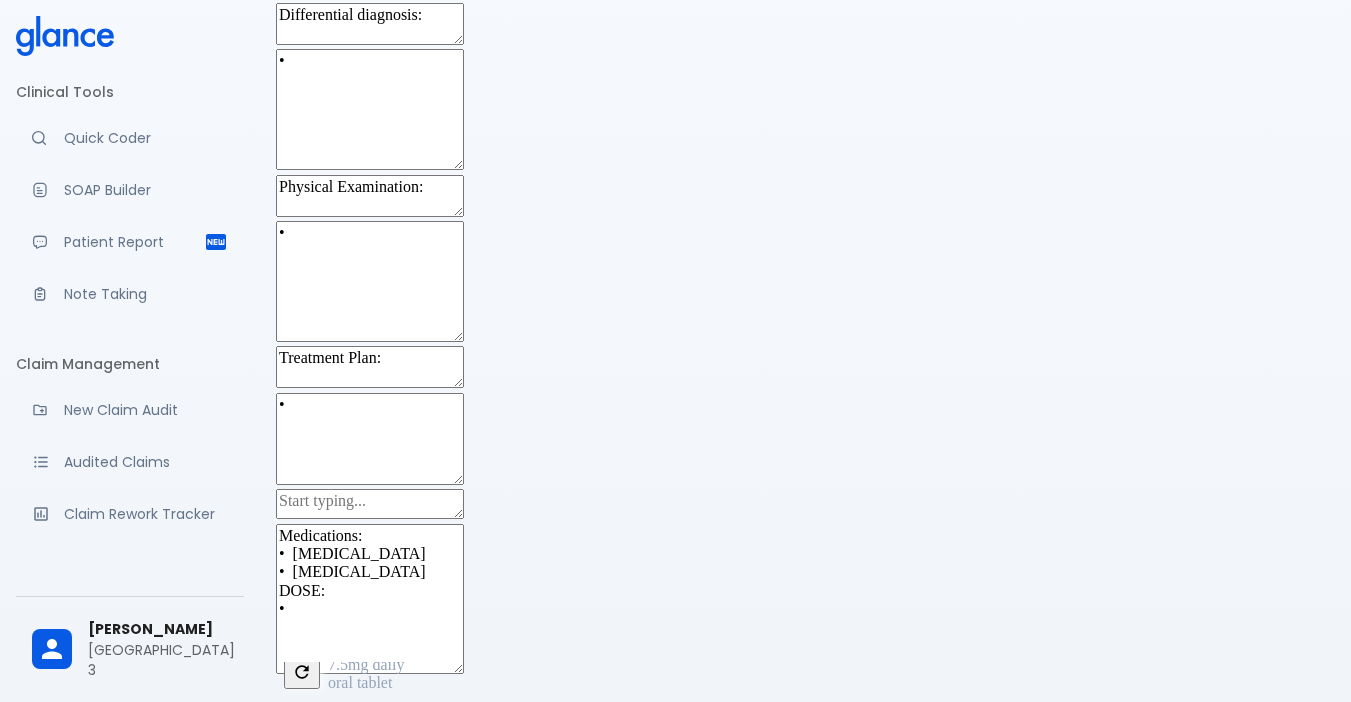 scroll, scrollTop: 743, scrollLeft: 0, axis: vertical 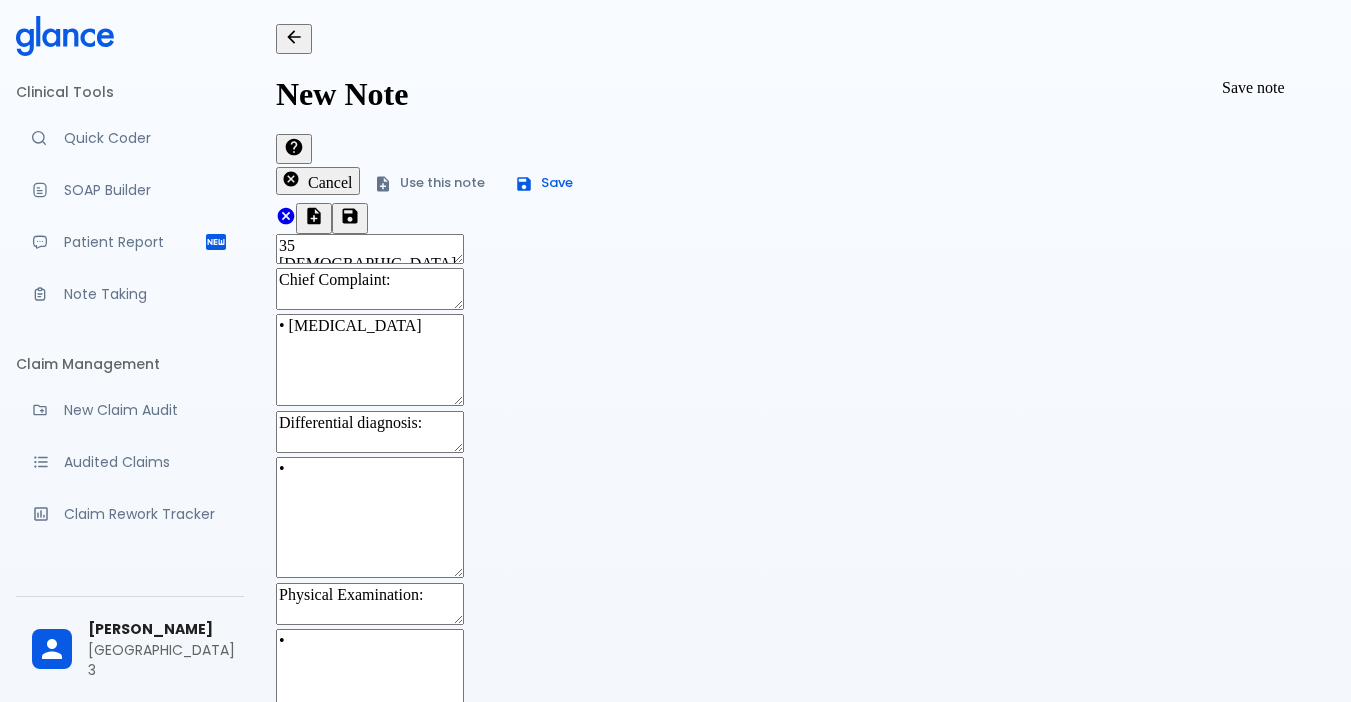 click on "Save" at bounding box center [545, 183] 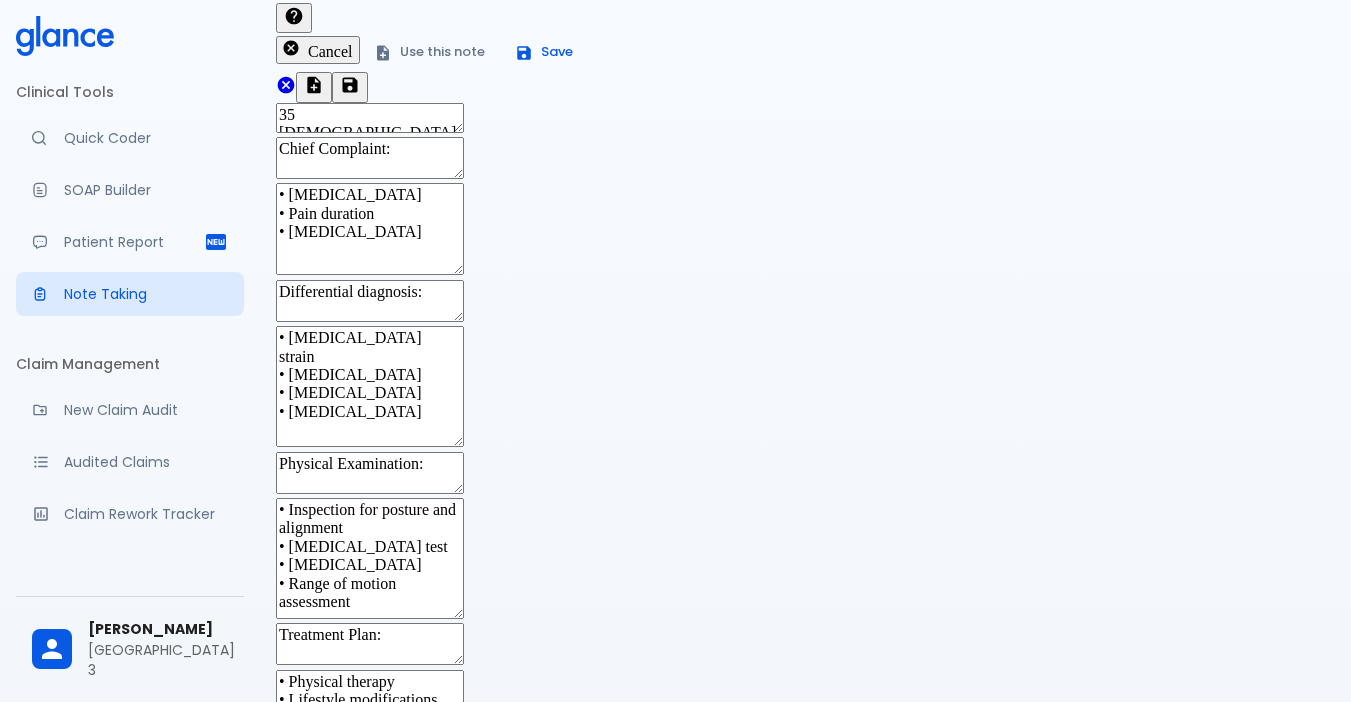 scroll, scrollTop: 0, scrollLeft: 0, axis: both 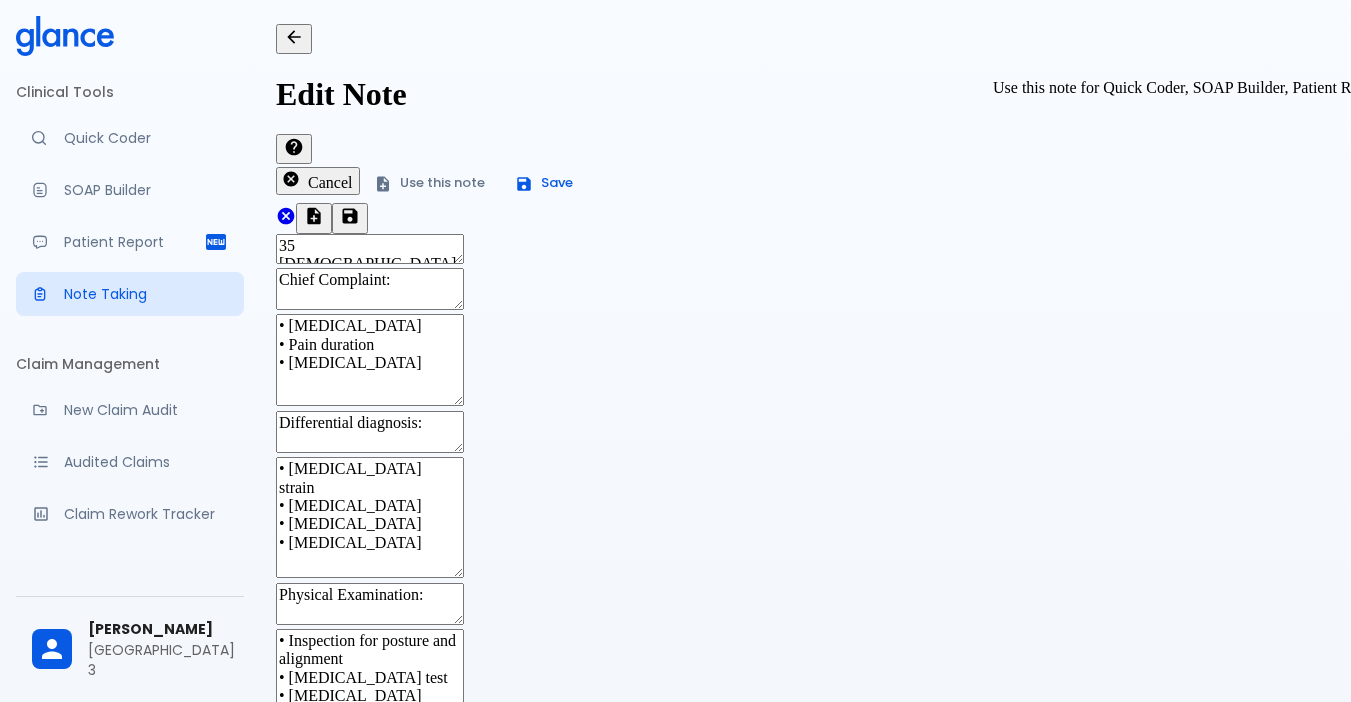 click on "Use this note" at bounding box center [430, 183] 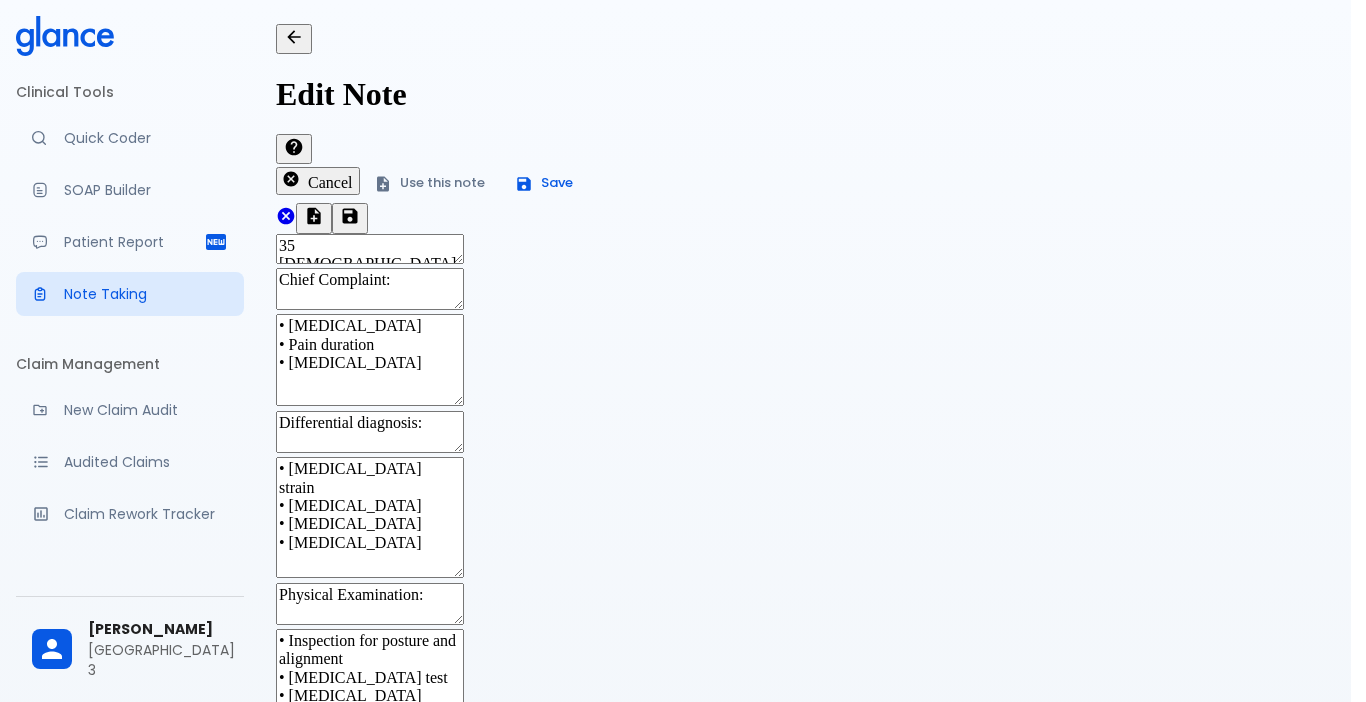 click on "Use for Quick Coder" at bounding box center (107, 1191) 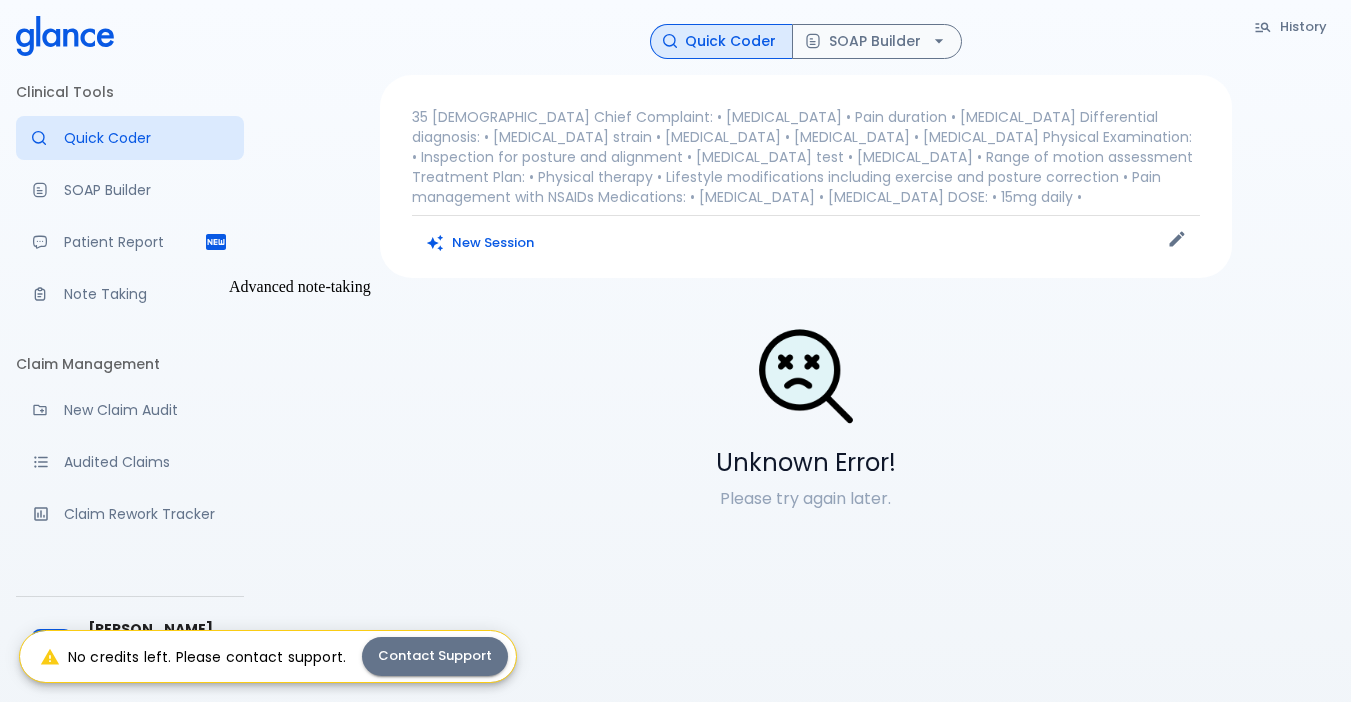 click on "Note Taking" at bounding box center (130, 294) 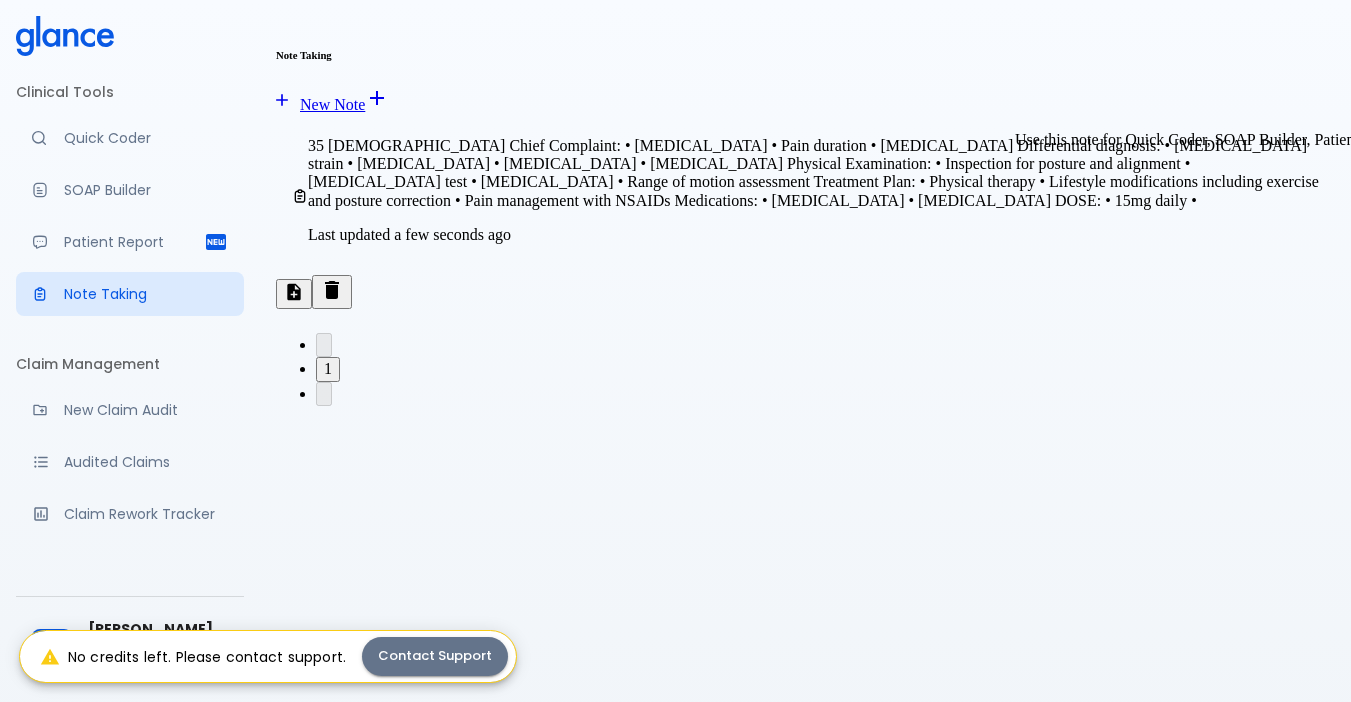 click at bounding box center (294, 294) 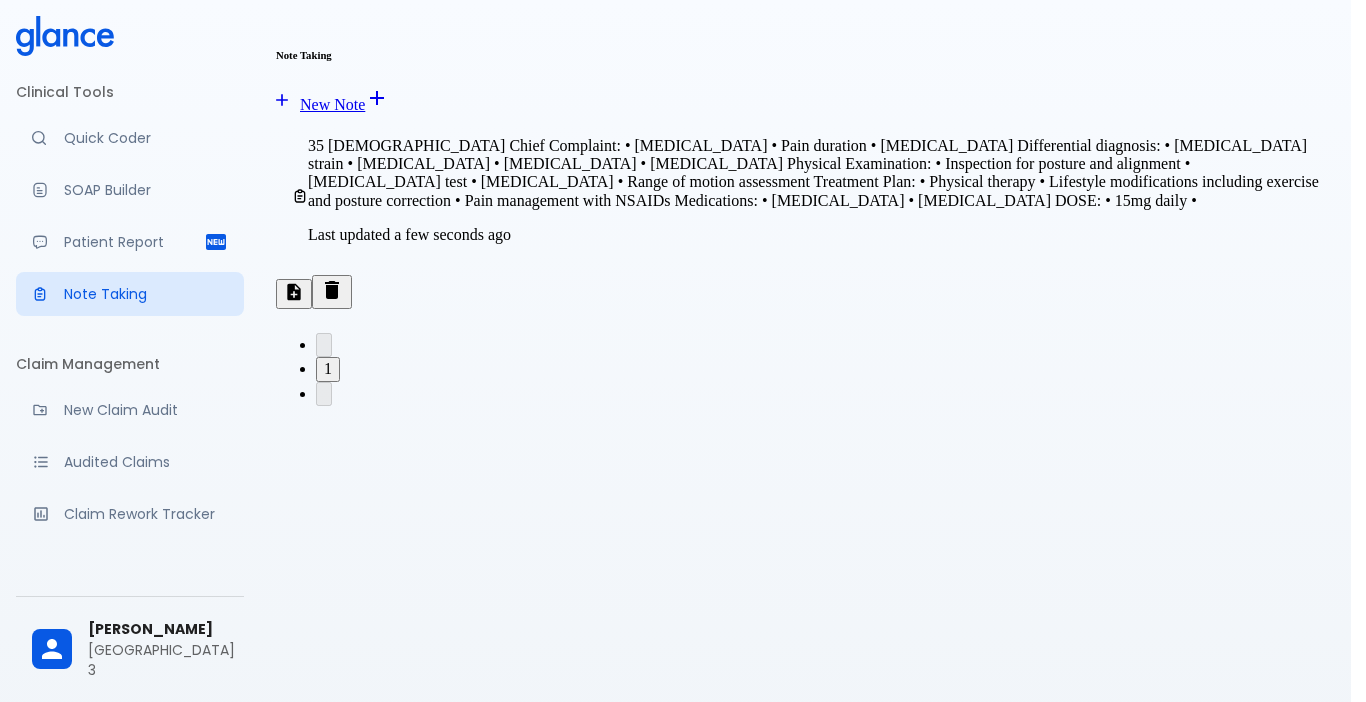 click on "Use for SOAP Builder" at bounding box center [112, 2159] 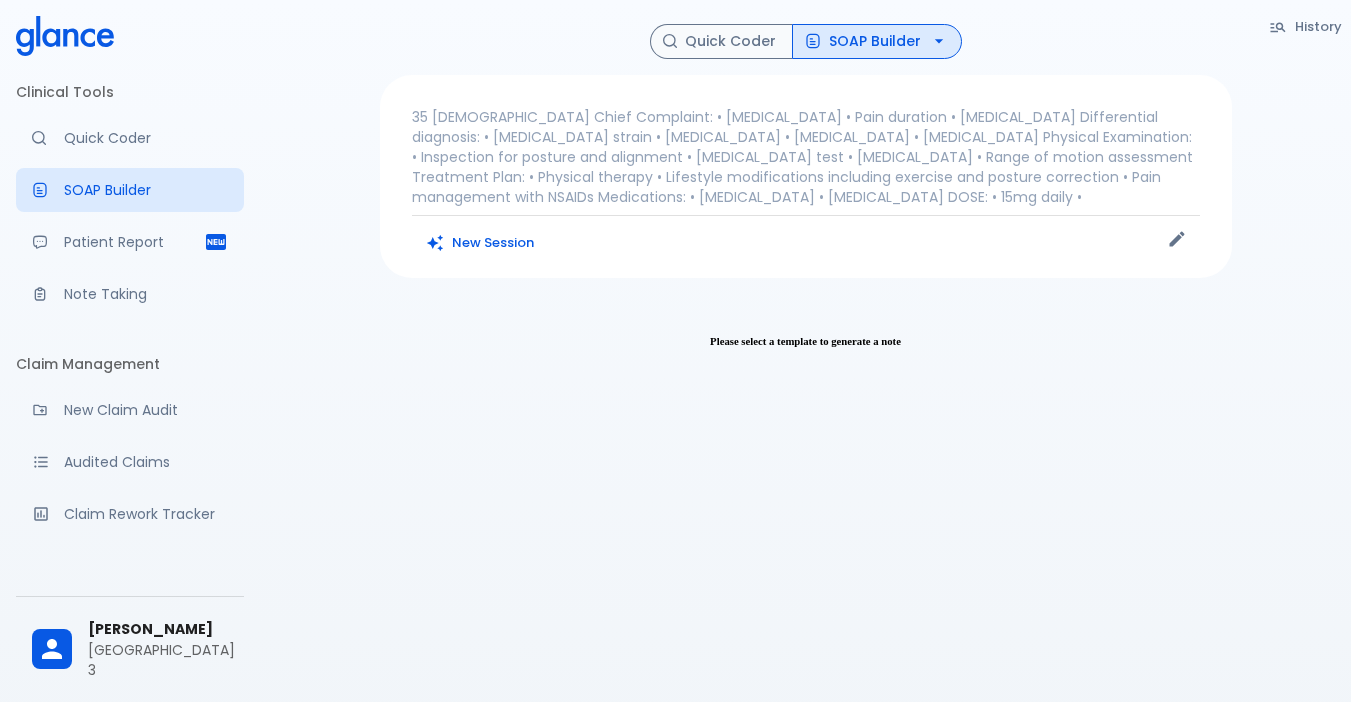 drag, startPoint x: 505, startPoint y: 269, endPoint x: 352, endPoint y: 262, distance: 153.16005 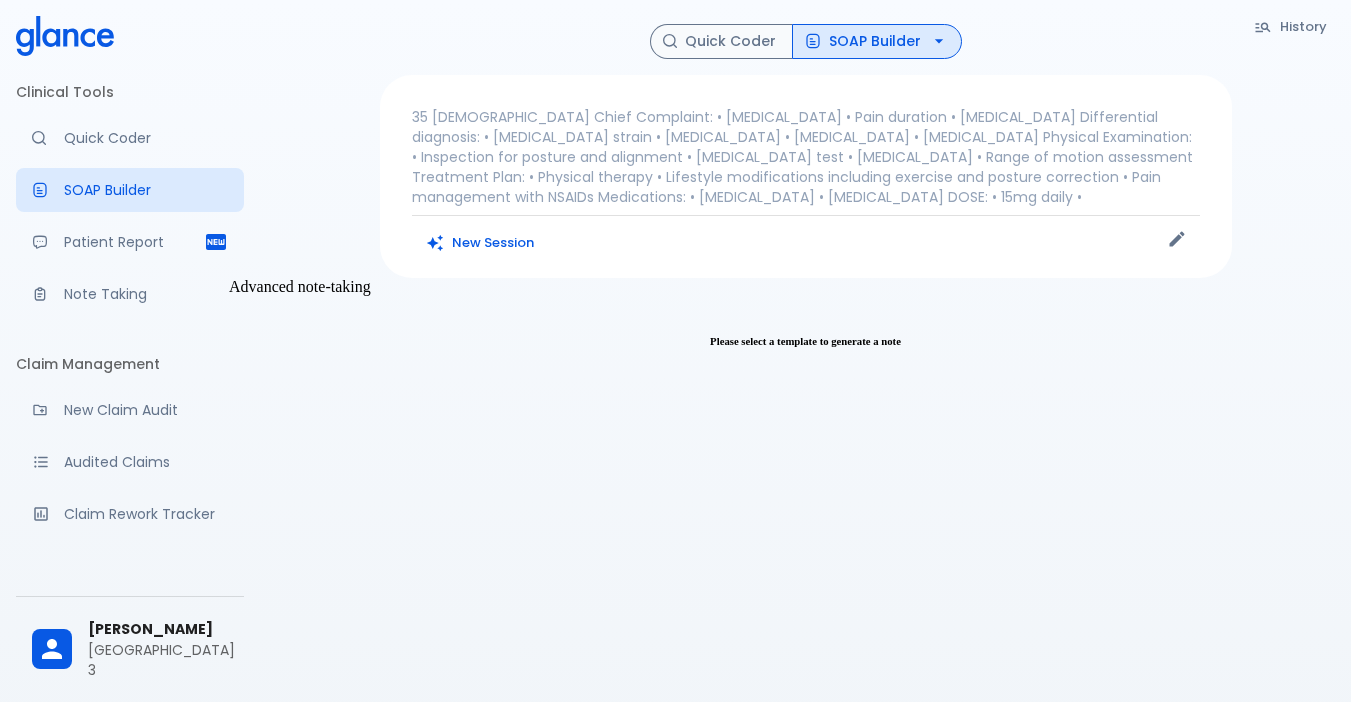 click at bounding box center (48, 294) 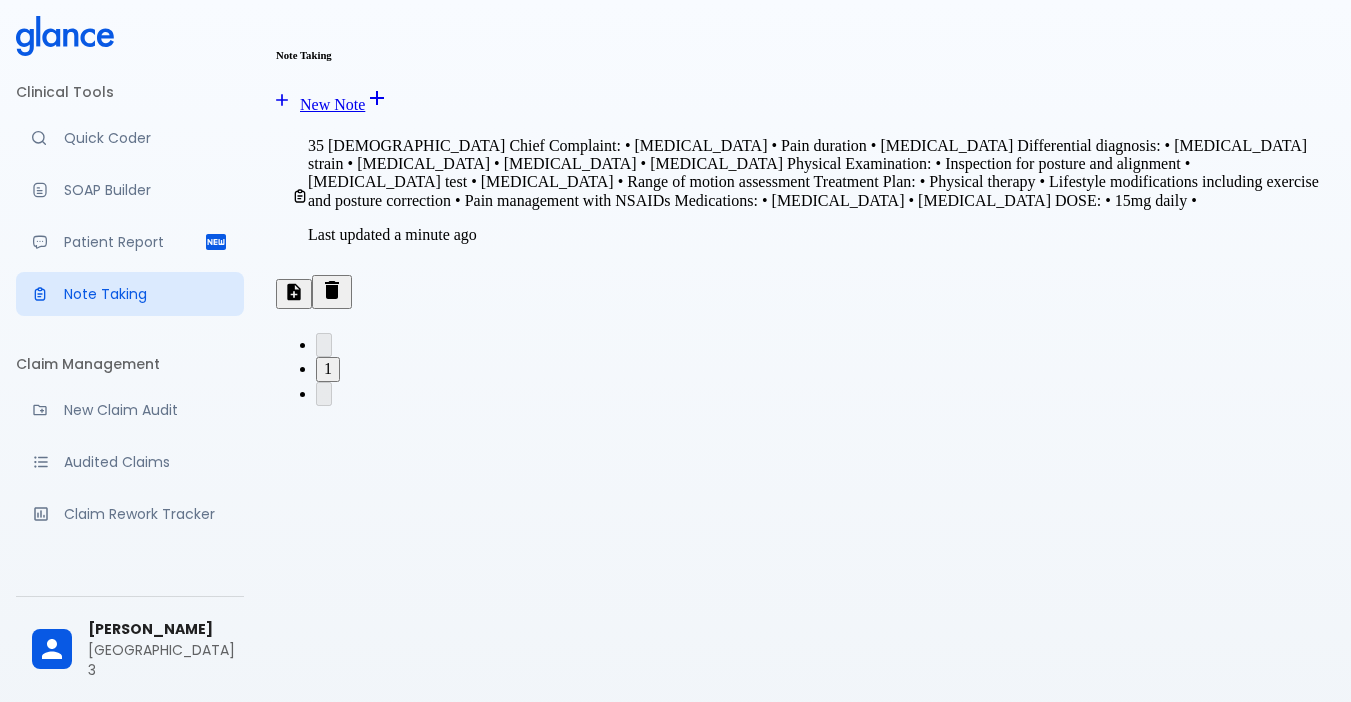 click on "Last updated   a minute ago" at bounding box center [813, 235] 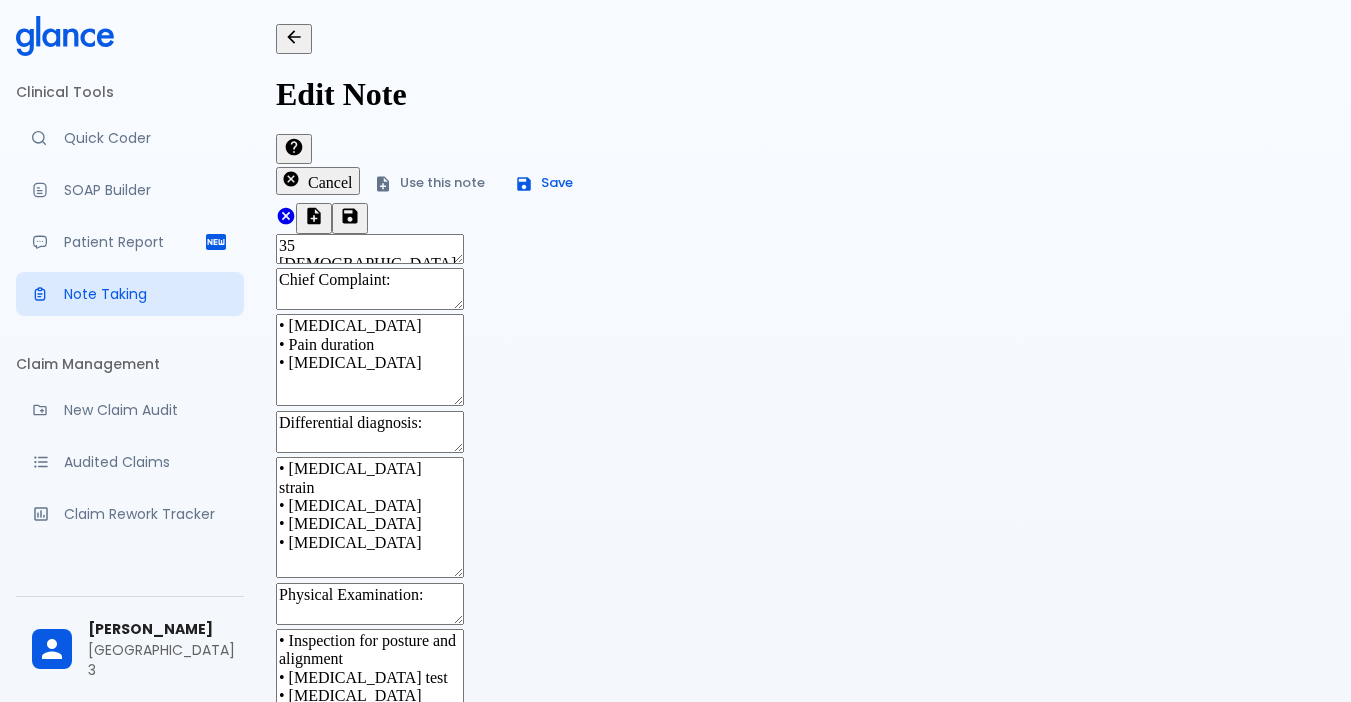 drag, startPoint x: 342, startPoint y: 234, endPoint x: 404, endPoint y: 419, distance: 195.1128 